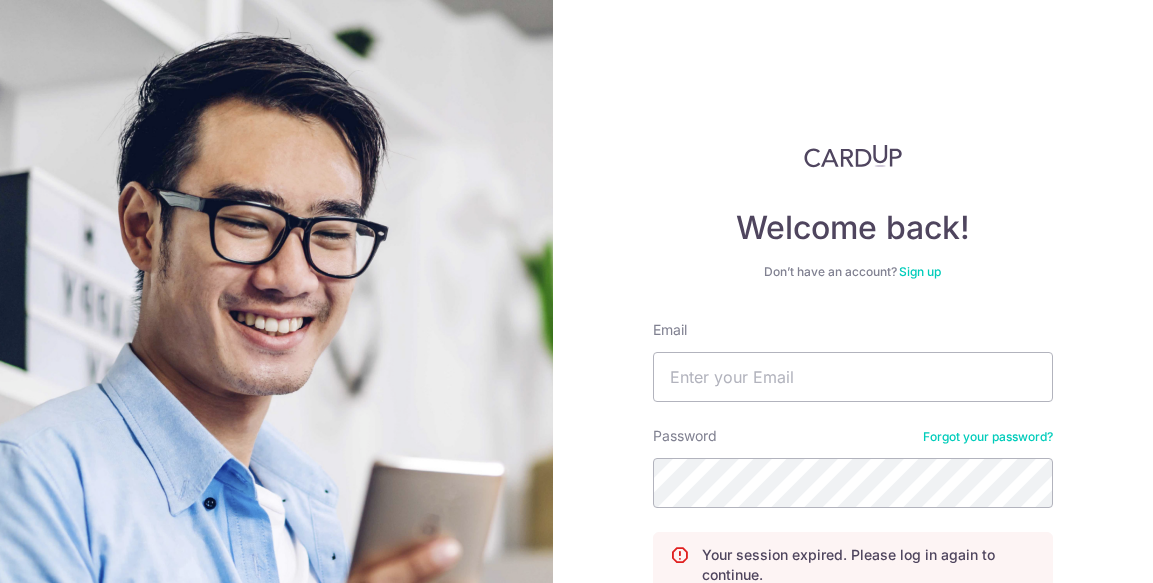 scroll, scrollTop: 0, scrollLeft: 0, axis: both 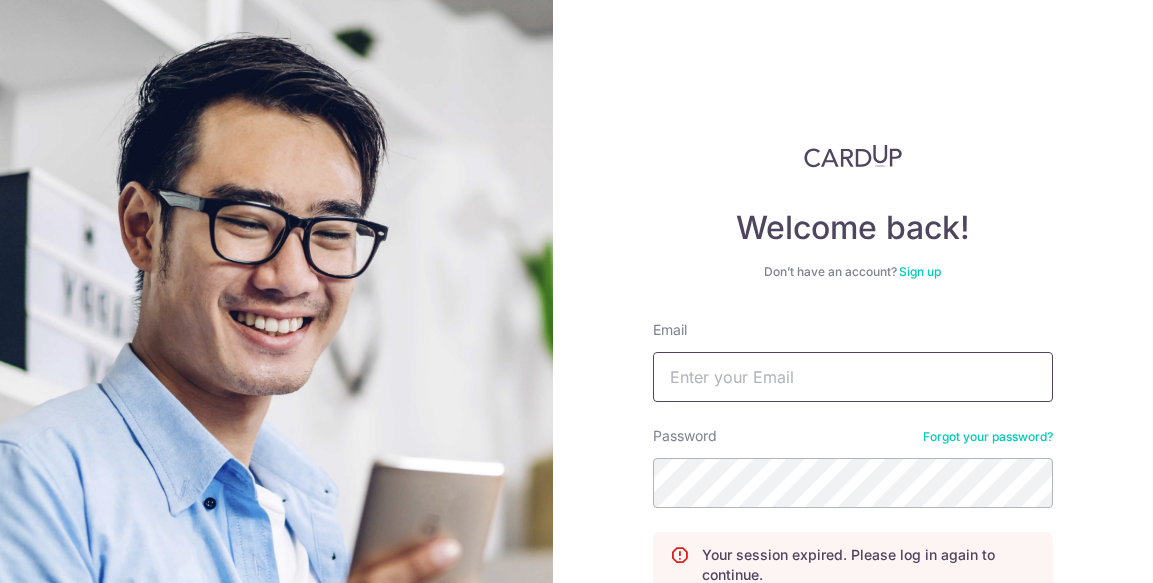 click on "Email" at bounding box center [853, 377] 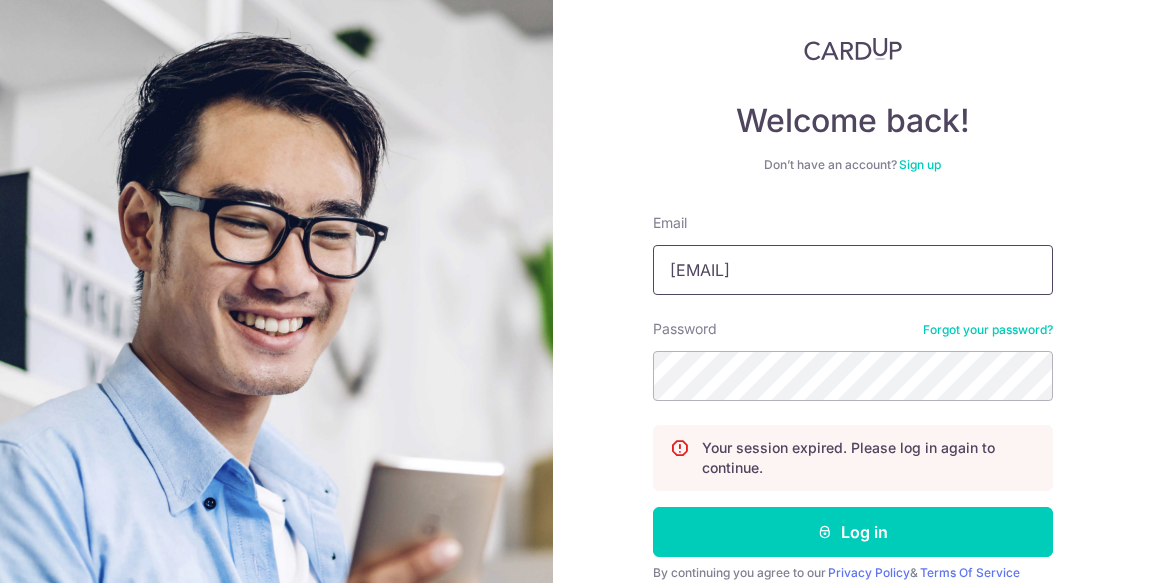 scroll, scrollTop: 133, scrollLeft: 0, axis: vertical 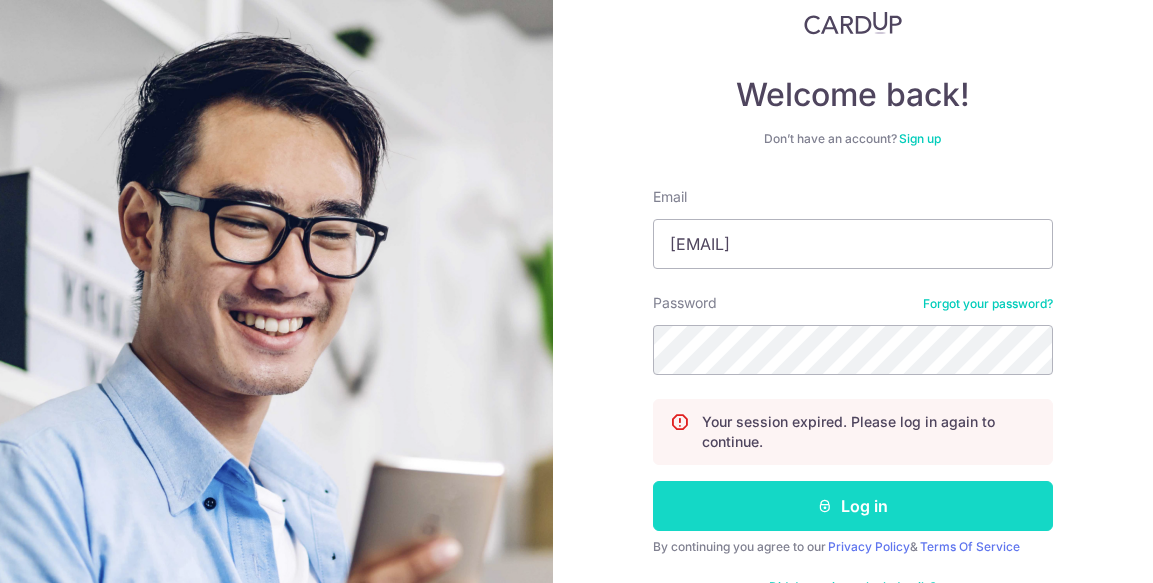 click on "Log in" at bounding box center (853, 506) 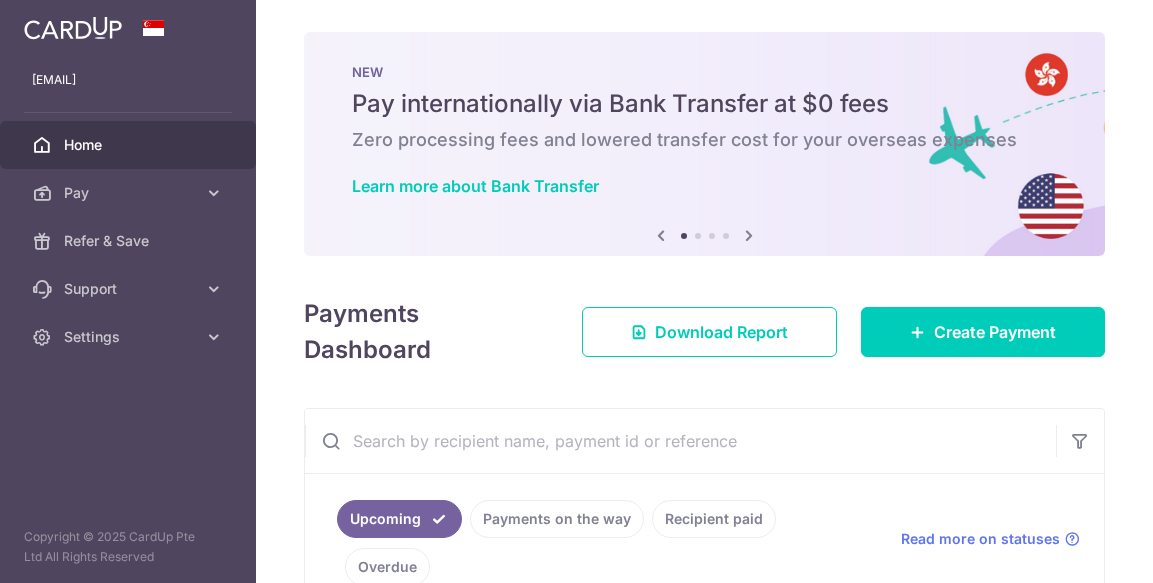 scroll, scrollTop: 0, scrollLeft: 0, axis: both 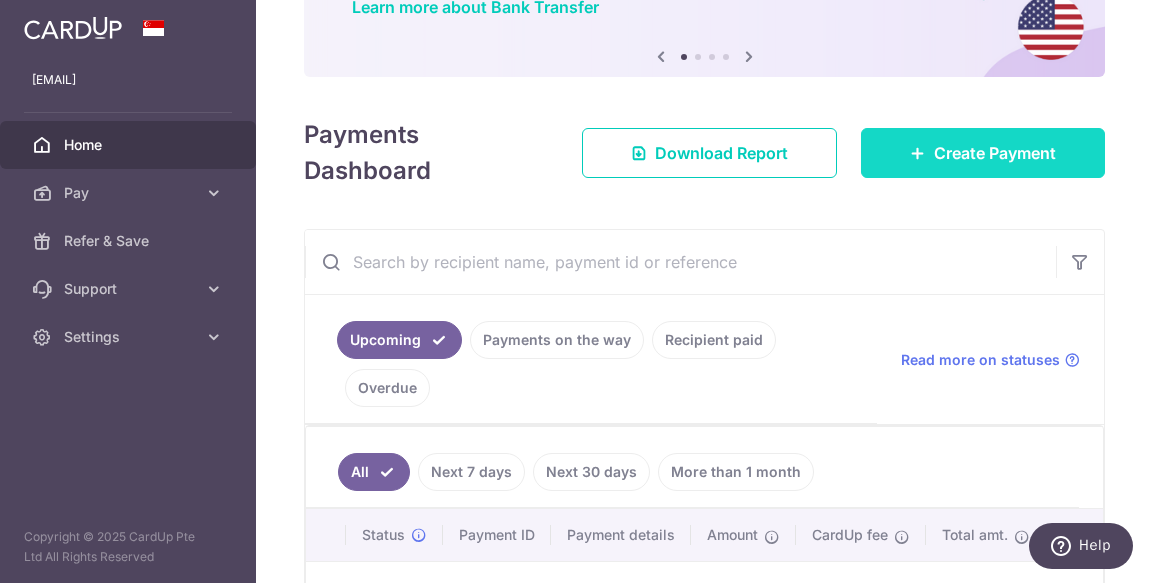 click on "Create Payment" at bounding box center (995, 153) 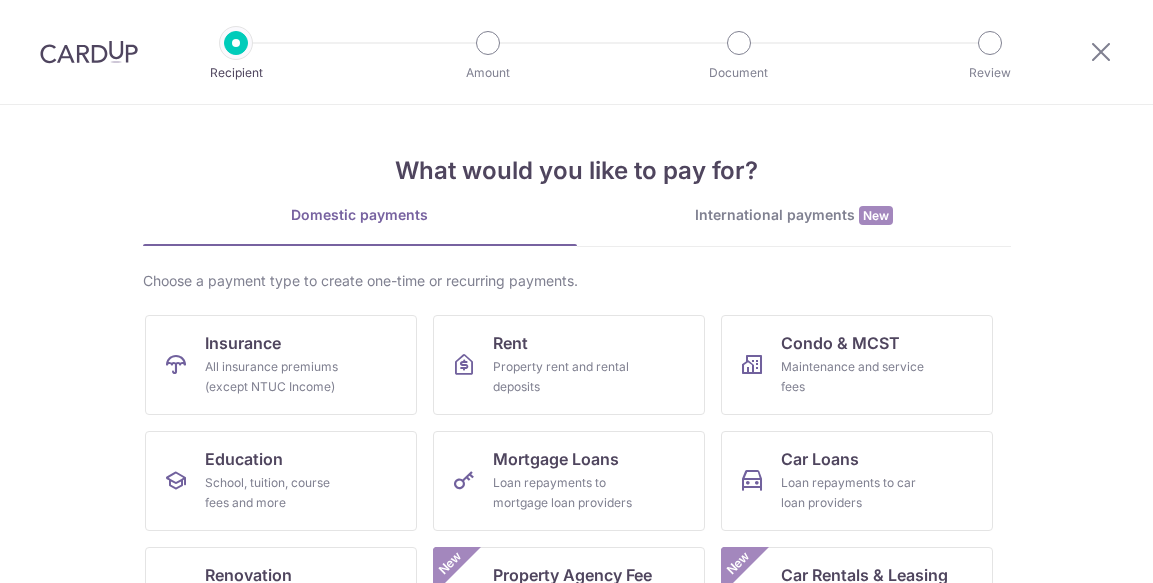 scroll, scrollTop: 0, scrollLeft: 0, axis: both 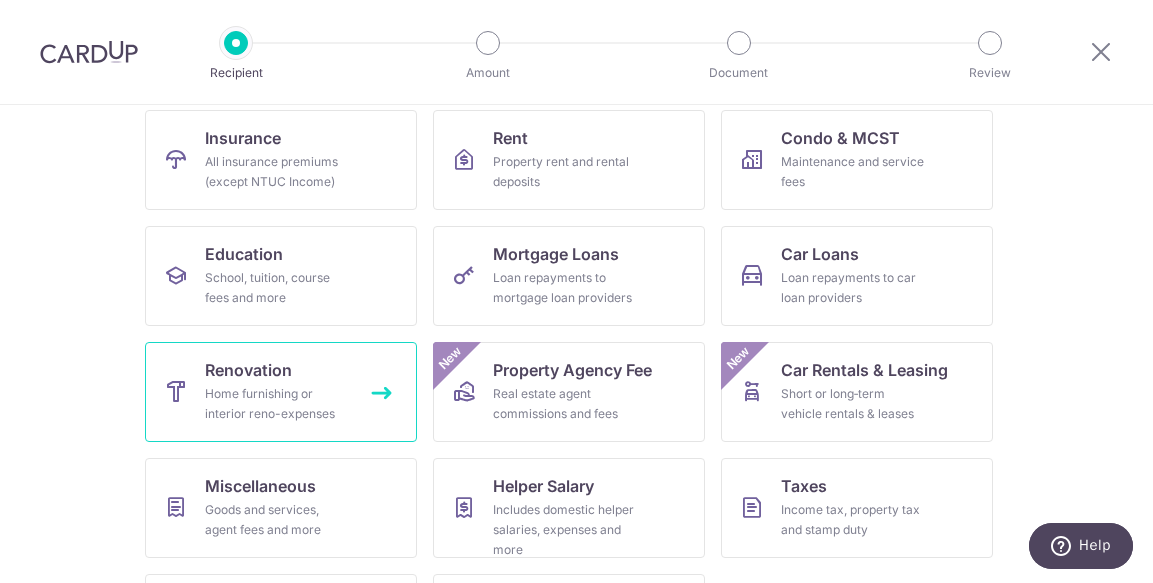 click on "Home furnishing or interior reno-expenses" at bounding box center [277, 404] 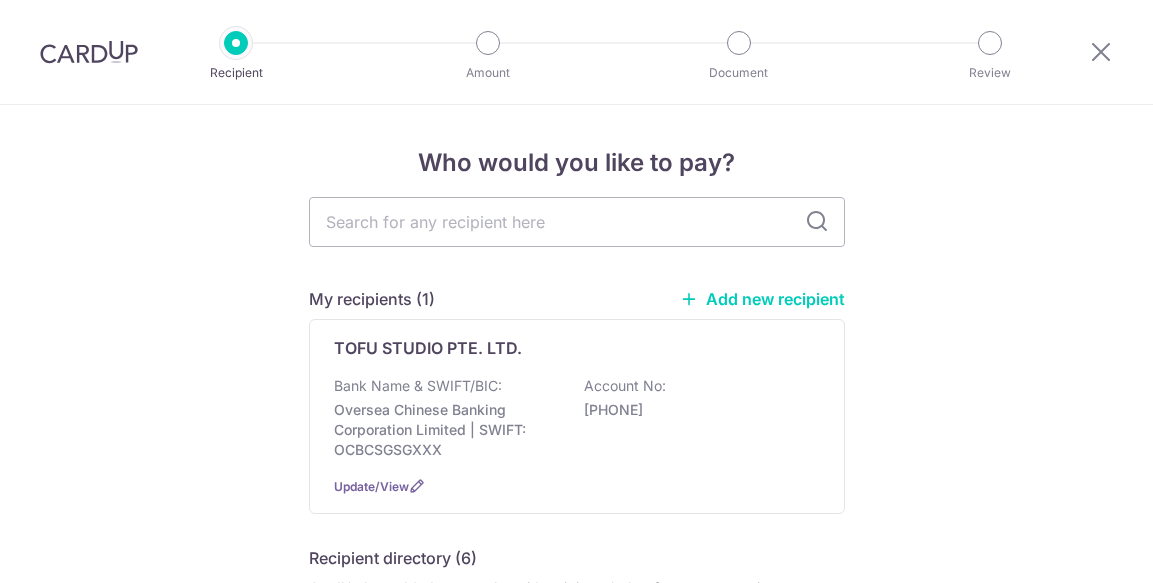 scroll, scrollTop: 0, scrollLeft: 0, axis: both 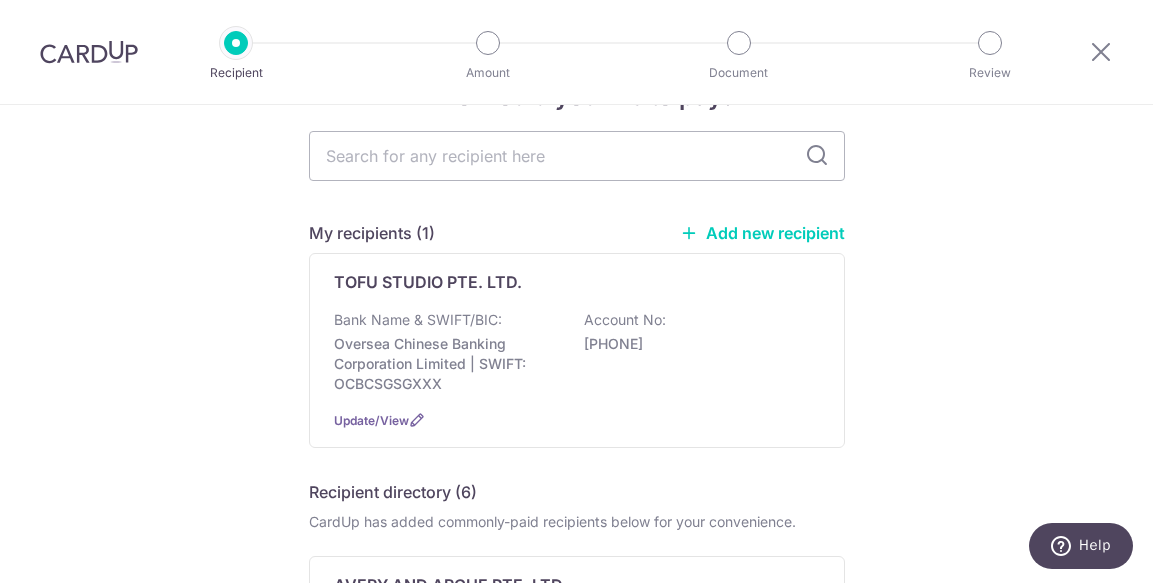click on "Add new recipient" at bounding box center (762, 233) 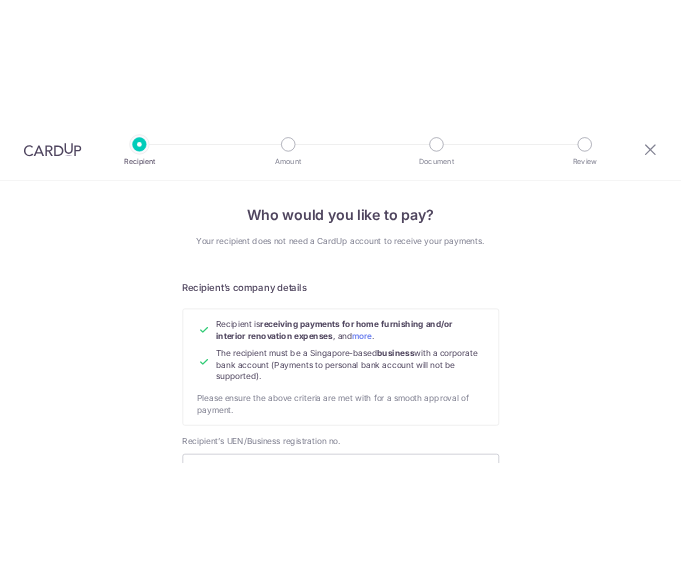 scroll, scrollTop: 0, scrollLeft: 0, axis: both 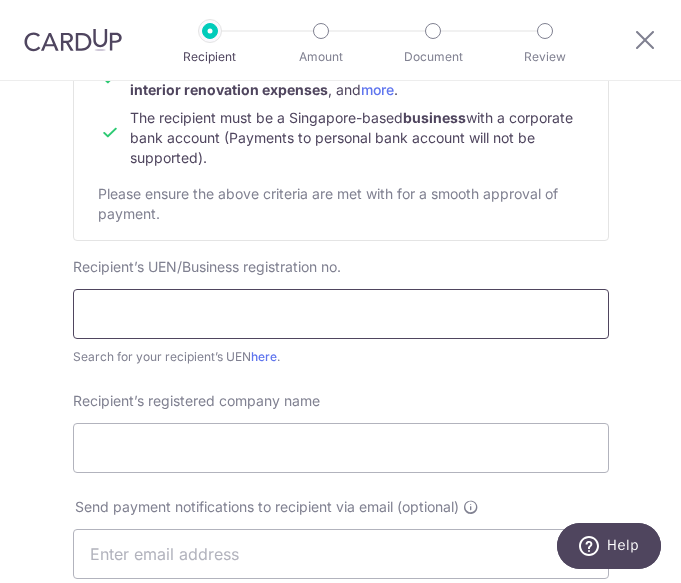 click at bounding box center (341, 314) 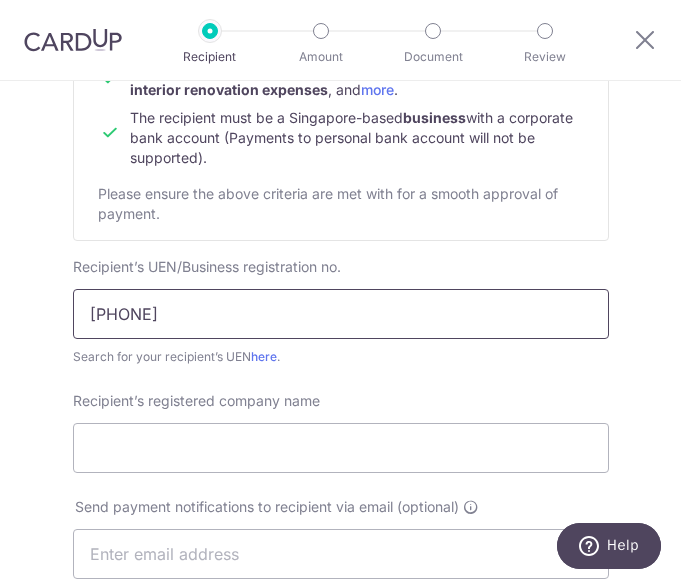 type on "202318973C" 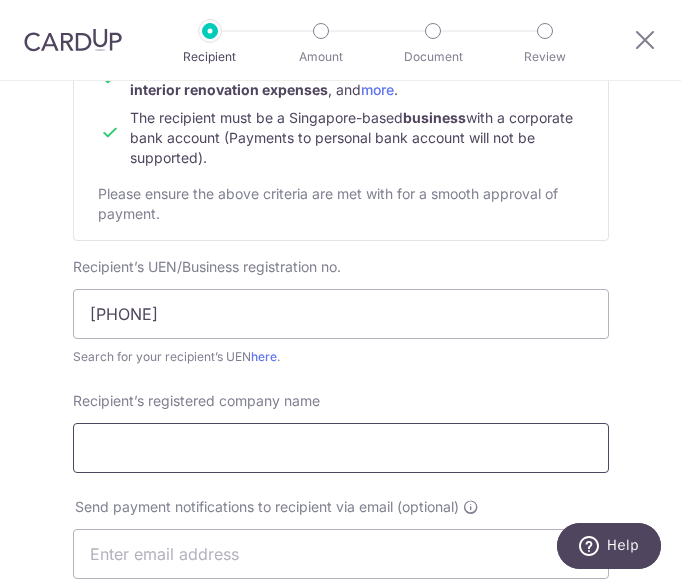 click on "Recipient’s registered company name" at bounding box center [341, 448] 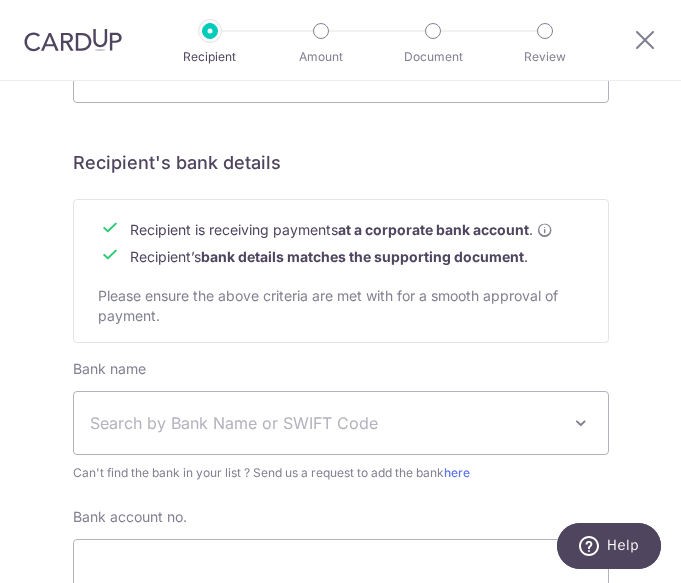 scroll, scrollTop: 841, scrollLeft: 0, axis: vertical 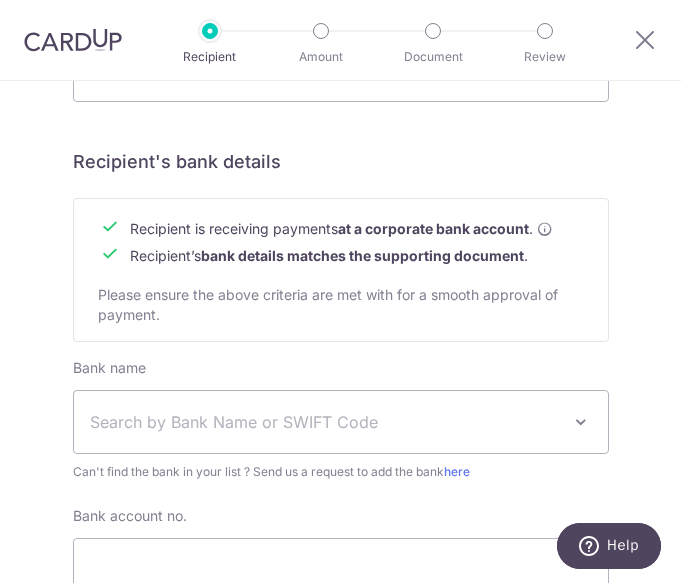type on "In The End Pte. Ltd." 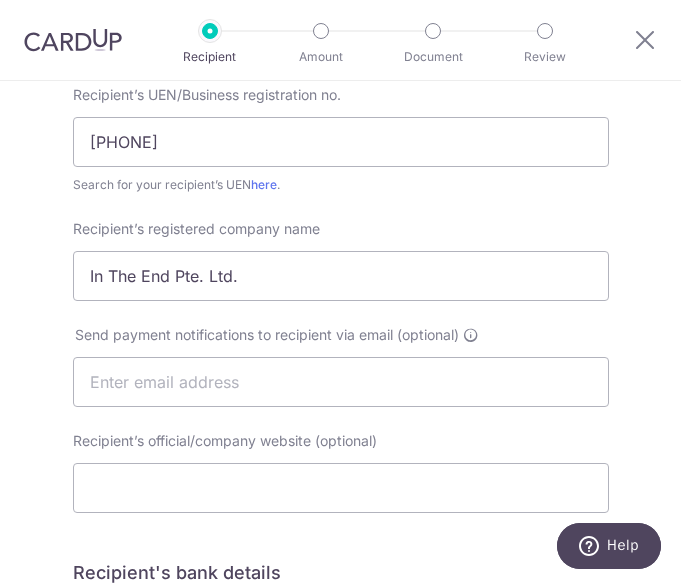 scroll, scrollTop: 393, scrollLeft: 0, axis: vertical 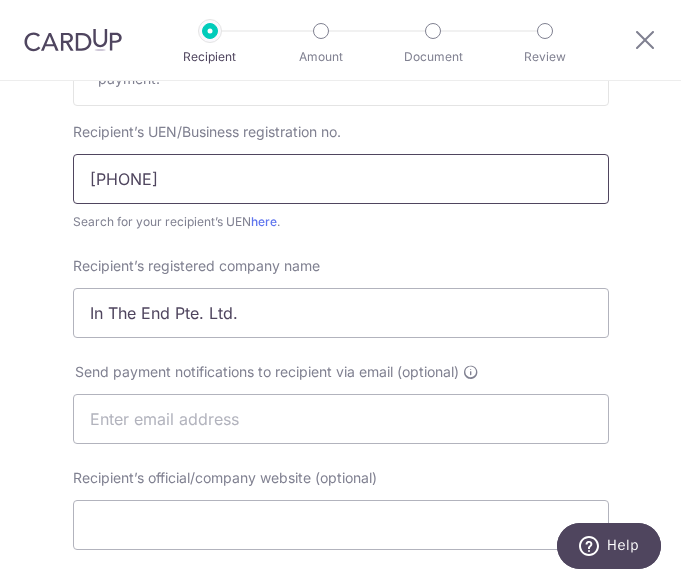 click on "202318973C" at bounding box center [341, 179] 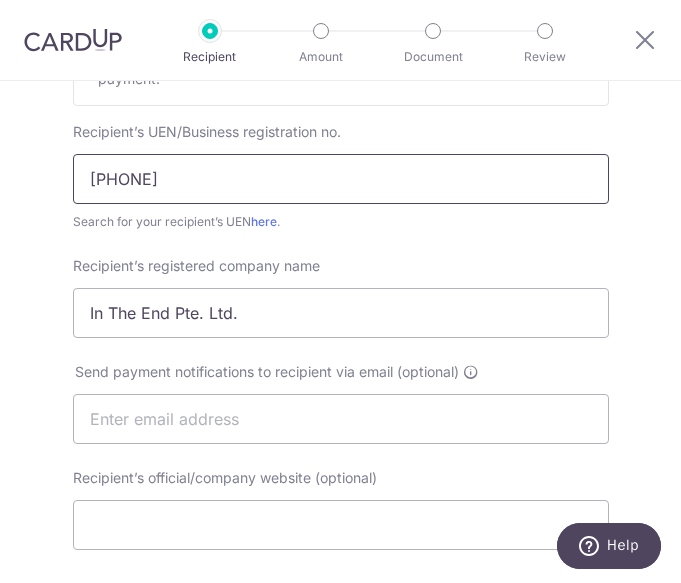 click on "202318973C" at bounding box center [341, 179] 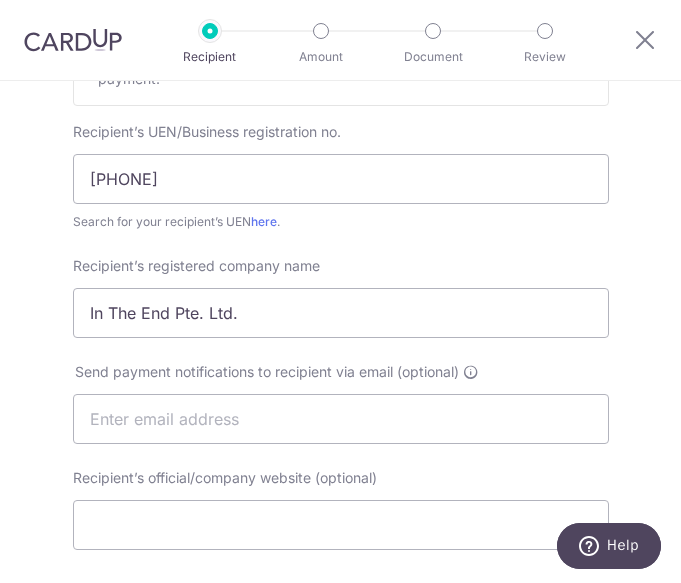click on "Search for your recipient’s UEN  here ." at bounding box center (341, 222) 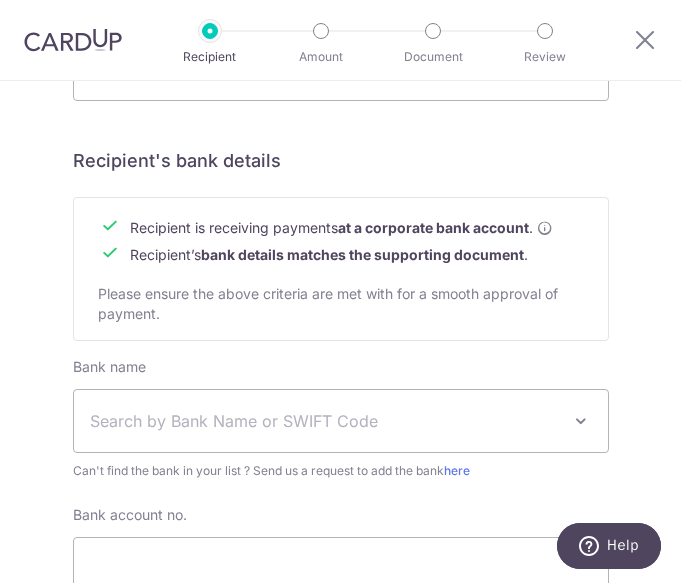 scroll, scrollTop: 839, scrollLeft: 0, axis: vertical 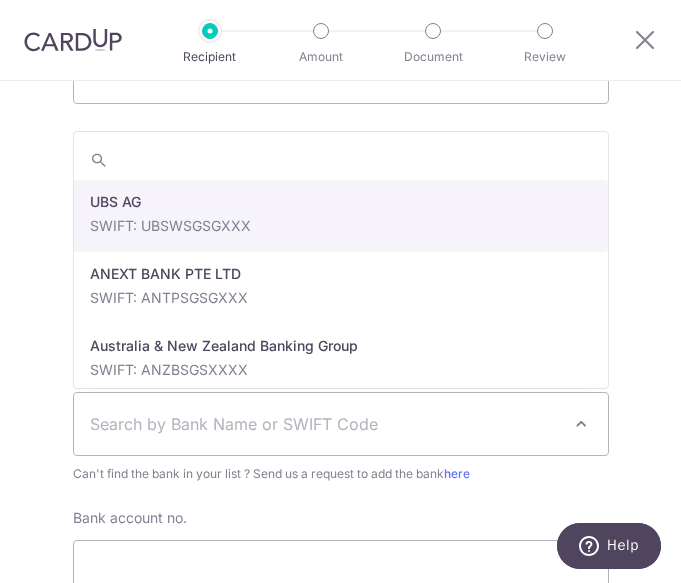 click on "Search by Bank Name or SWIFT Code" at bounding box center [325, 424] 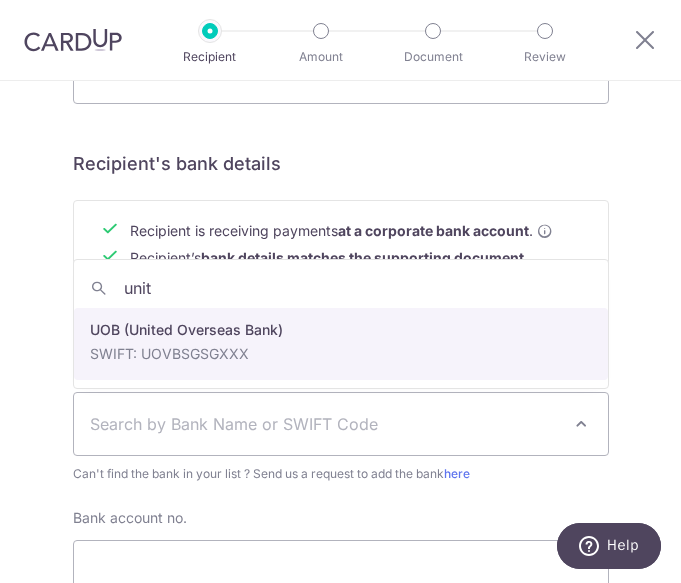 type on "unit" 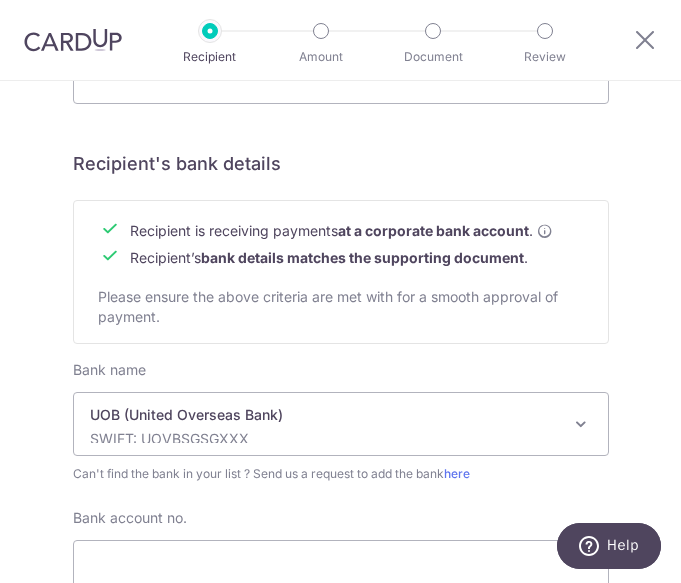 scroll, scrollTop: 954, scrollLeft: 0, axis: vertical 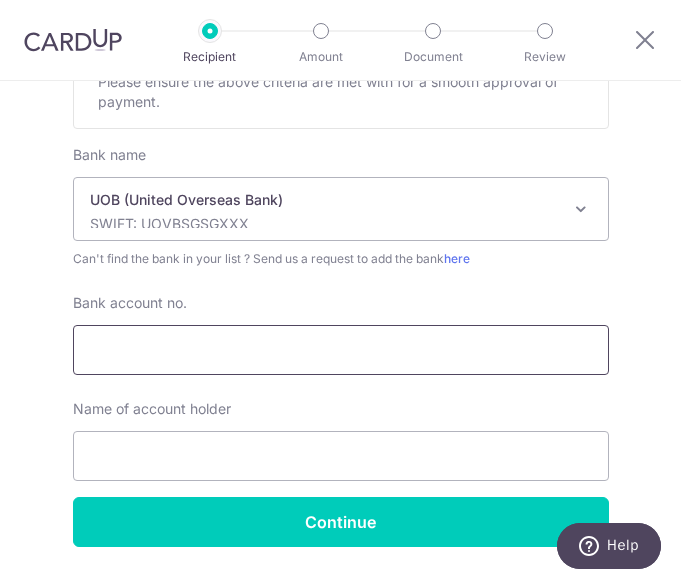 click on "Bank account no." at bounding box center [341, 350] 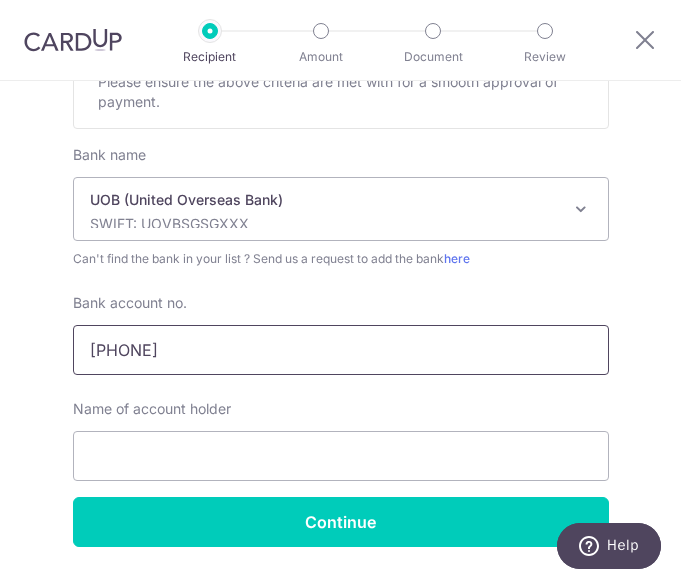 type on "7793382301" 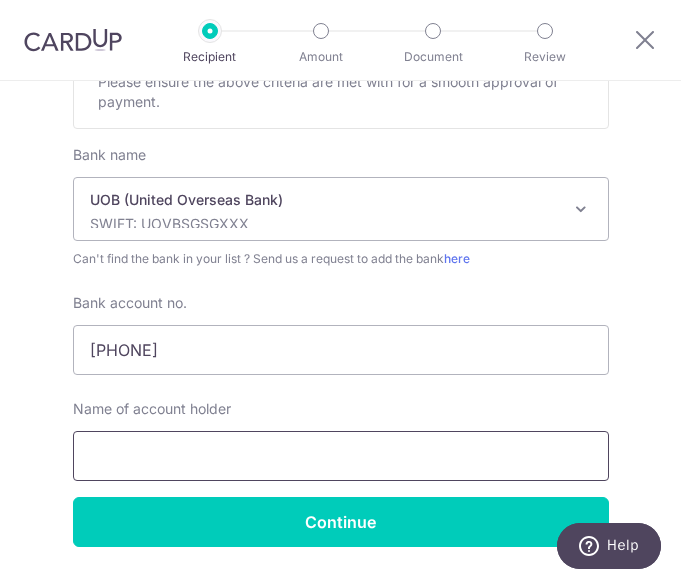 click at bounding box center [341, 456] 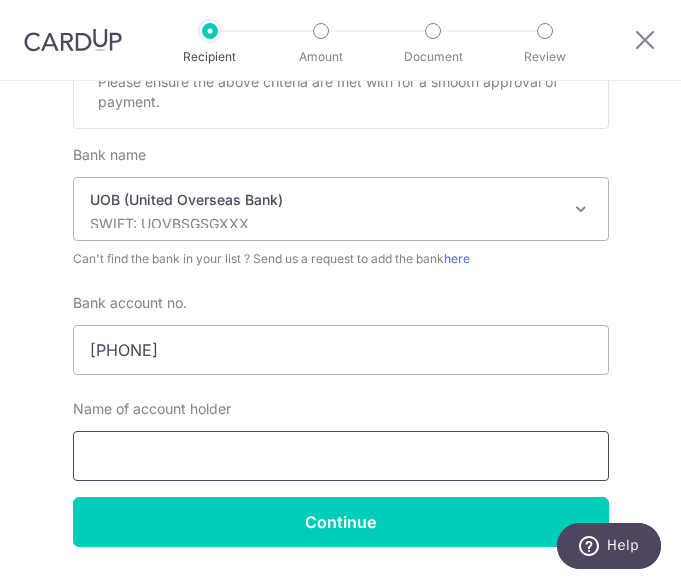 paste on "In The End Pte. Ltd." 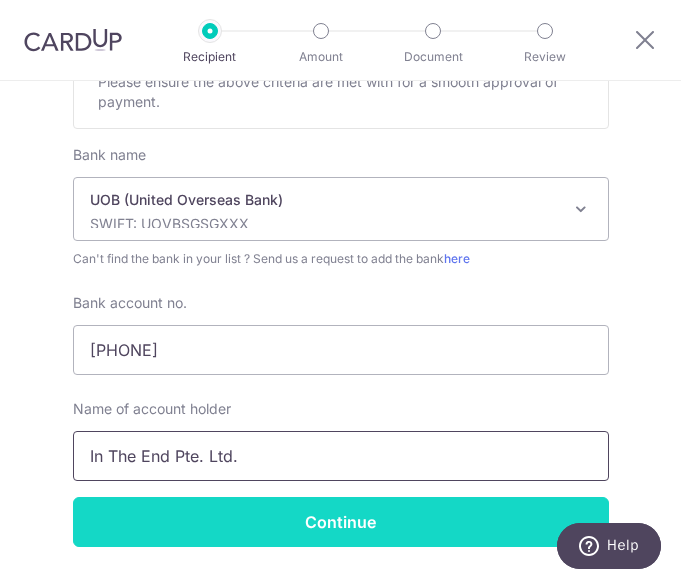 type on "In The End Pte. Ltd." 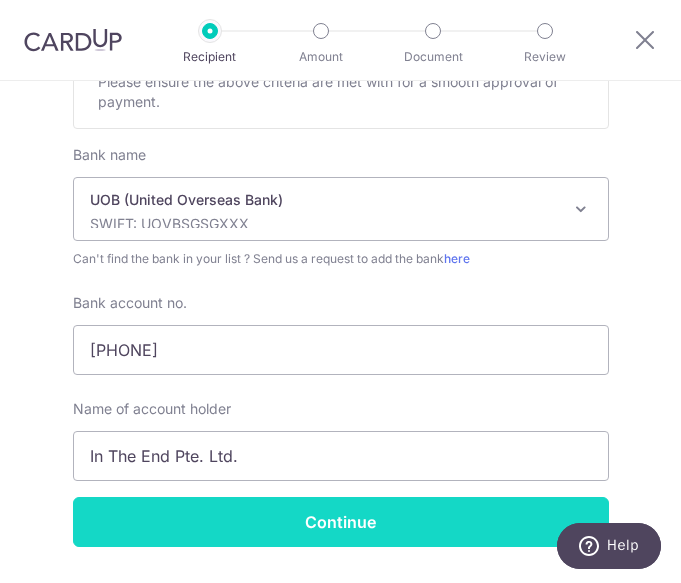 click on "Continue" at bounding box center (341, 522) 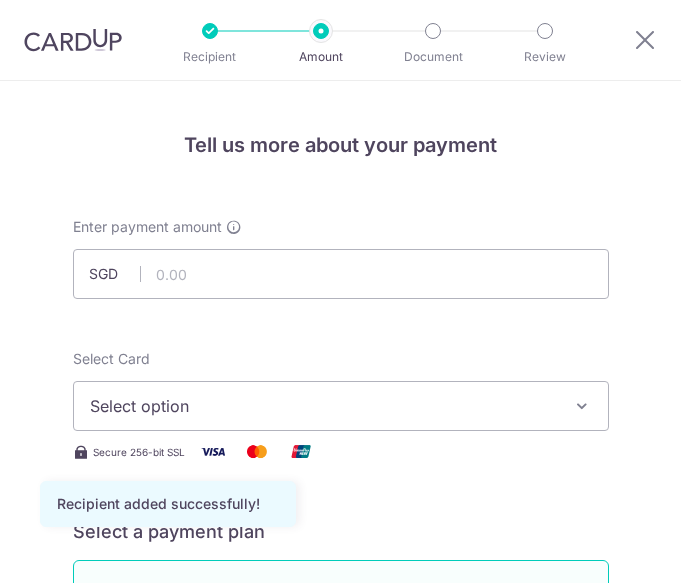 scroll, scrollTop: 0, scrollLeft: 0, axis: both 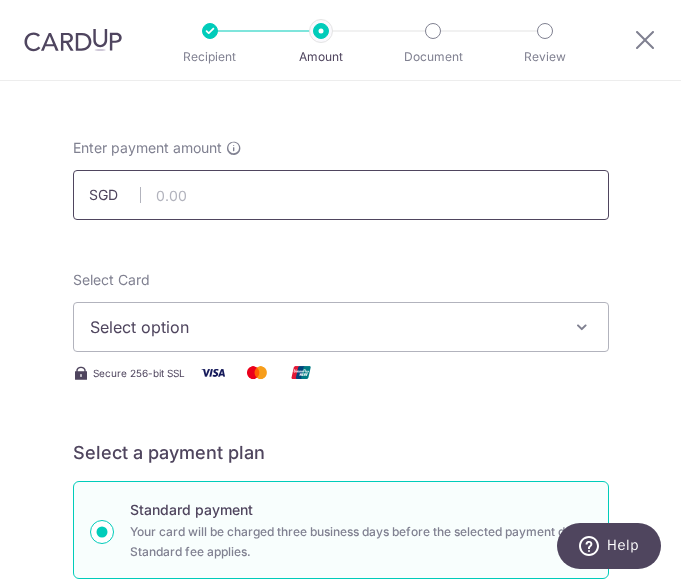 click at bounding box center [341, 195] 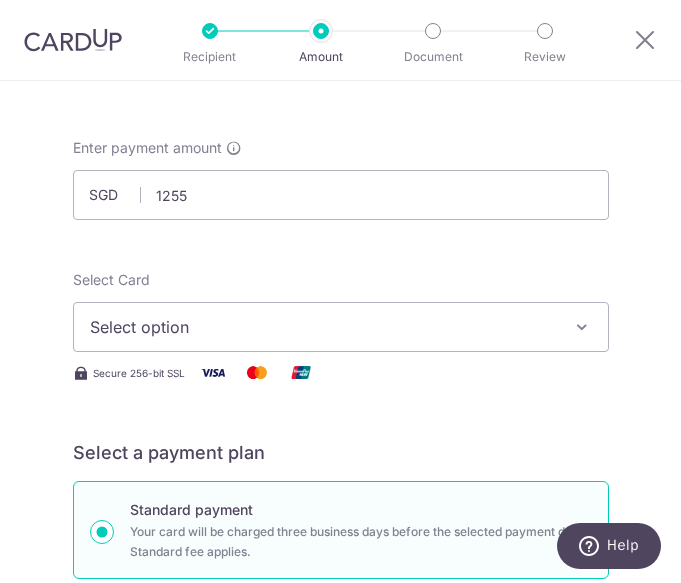type on "1,255.00" 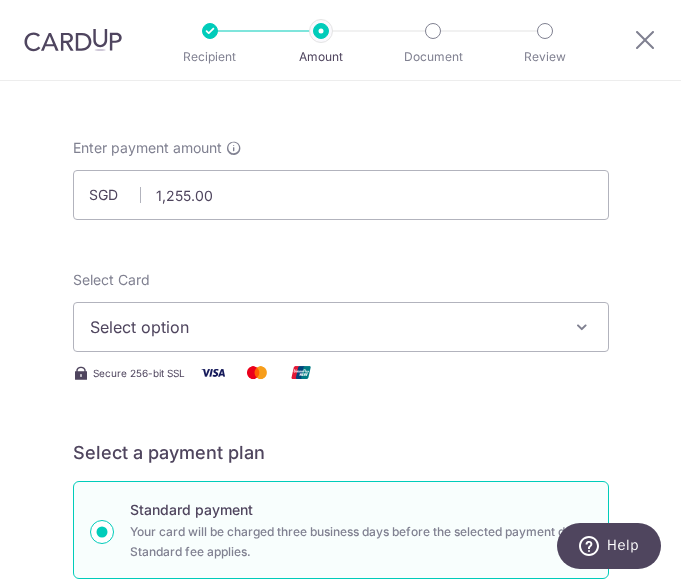 click on "Enter payment amount
SGD
1,255.00
1255.00
Recipient added successfully!
Select Card
Select option
Add credit card
Your Cards
**** 3958
Secure 256-bit SSL
Text
New card details
Card
Secure 256-bit SSL" at bounding box center (341, 990) 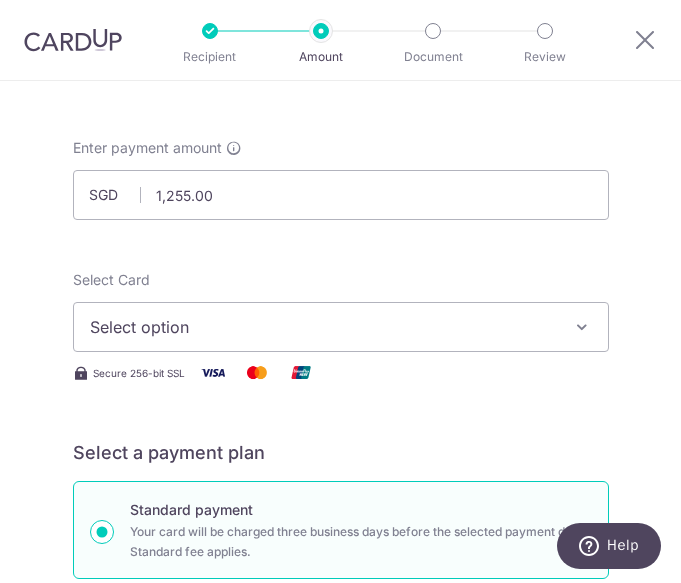 click on "Select option" at bounding box center [341, 327] 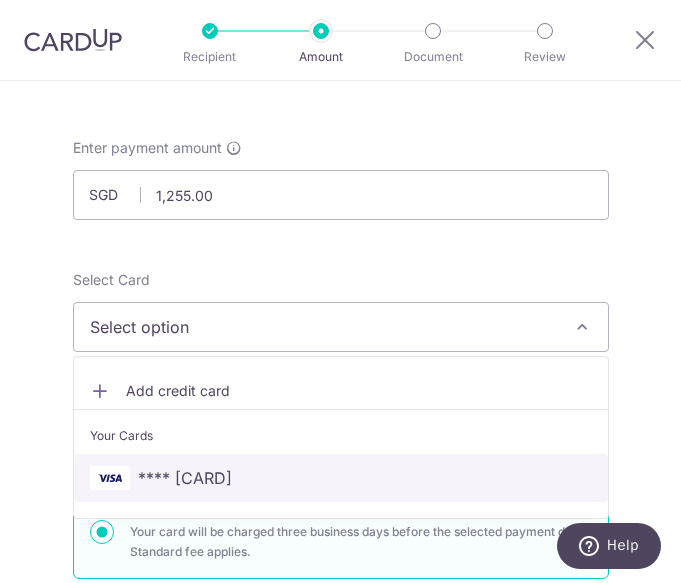 click on "**** [CARD_LAST_FOUR]" at bounding box center (341, 478) 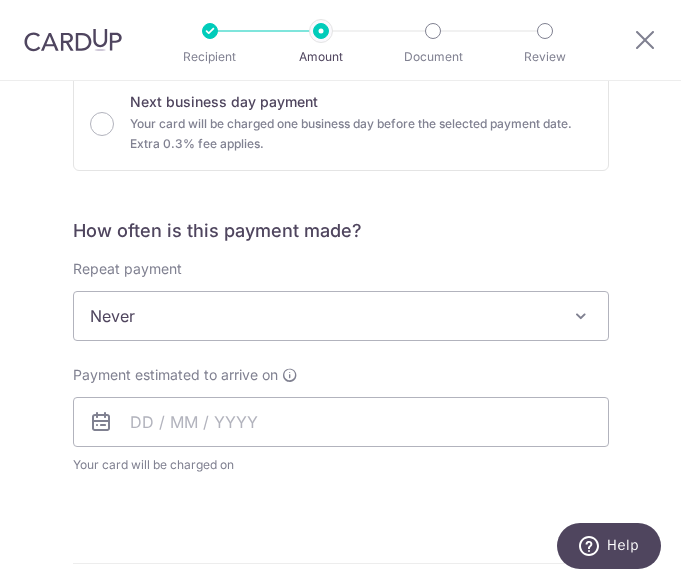 scroll, scrollTop: 622, scrollLeft: 0, axis: vertical 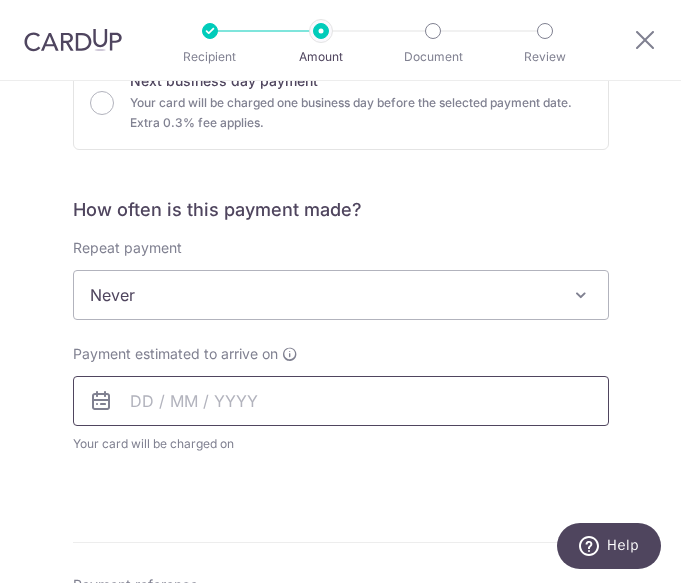 click at bounding box center [341, 401] 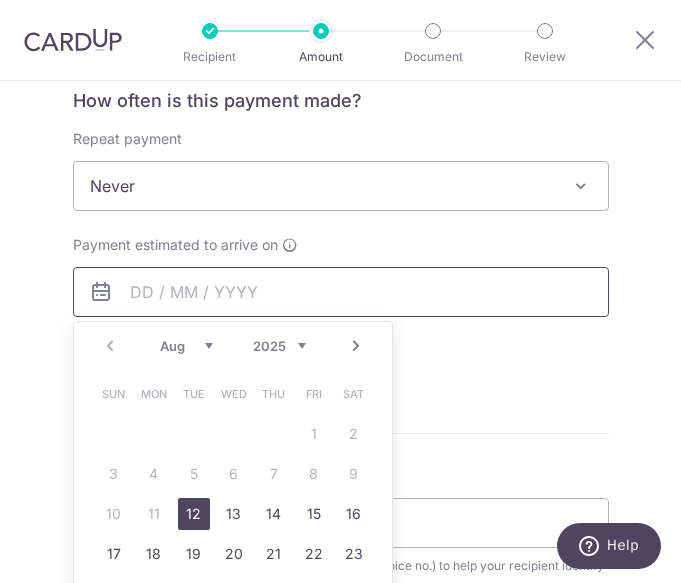 scroll, scrollTop: 755, scrollLeft: 0, axis: vertical 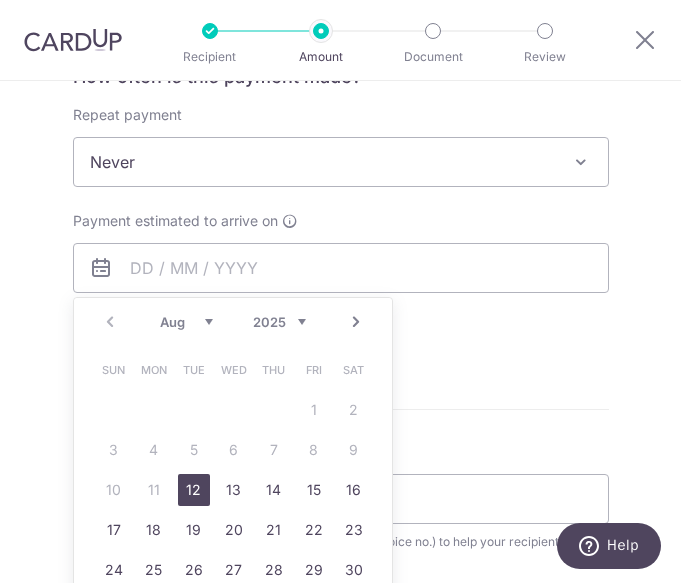 click on "12" at bounding box center (194, 490) 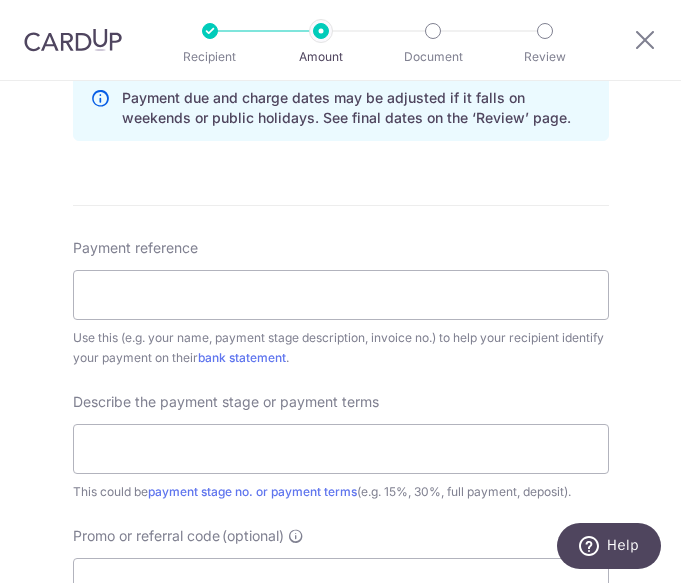 scroll, scrollTop: 1041, scrollLeft: 0, axis: vertical 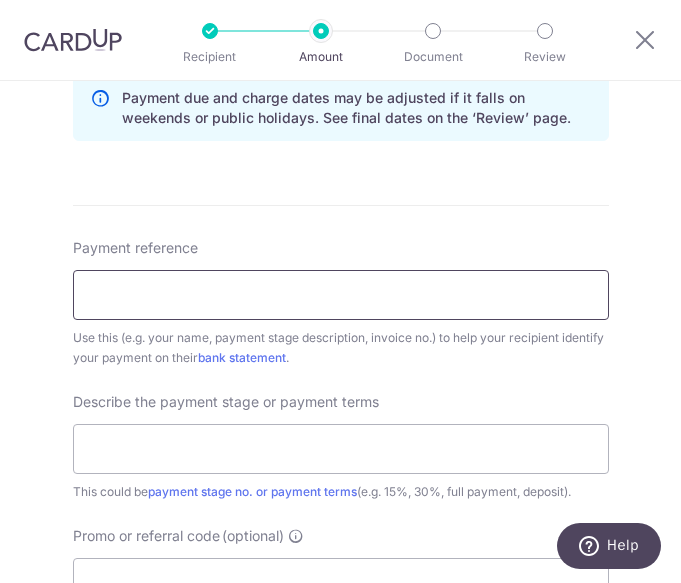 click on "Payment reference" at bounding box center (341, 295) 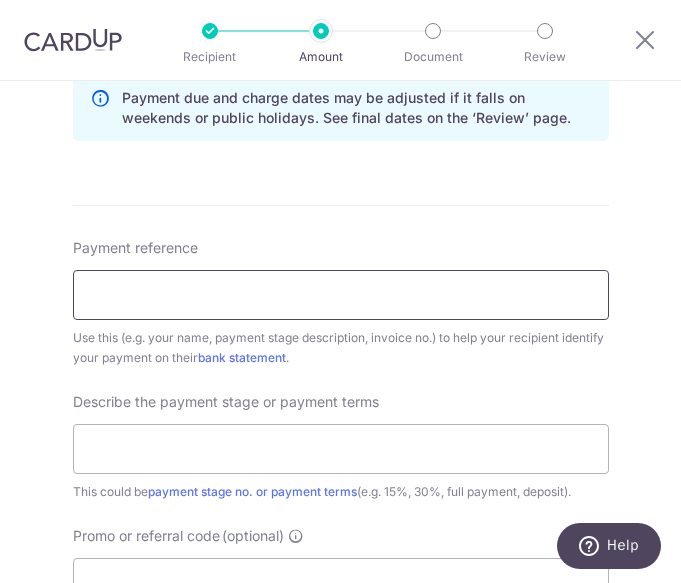 paste on "Cornelius & Beijun" 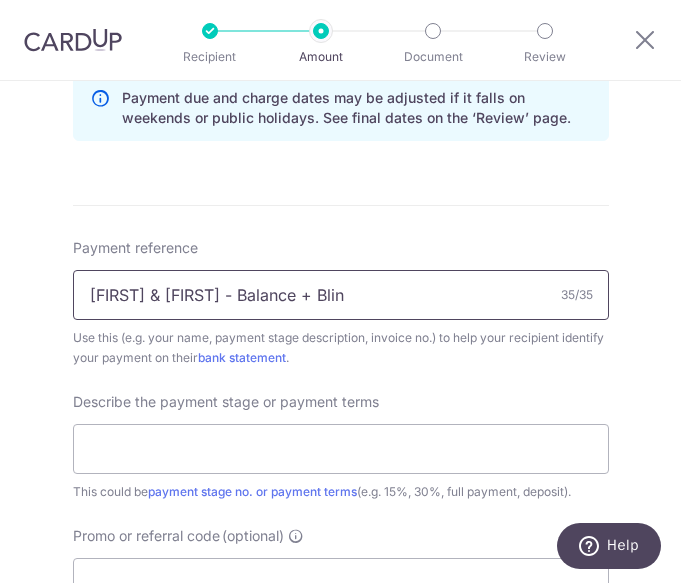 drag, startPoint x: 375, startPoint y: 298, endPoint x: 309, endPoint y: 297, distance: 66.007576 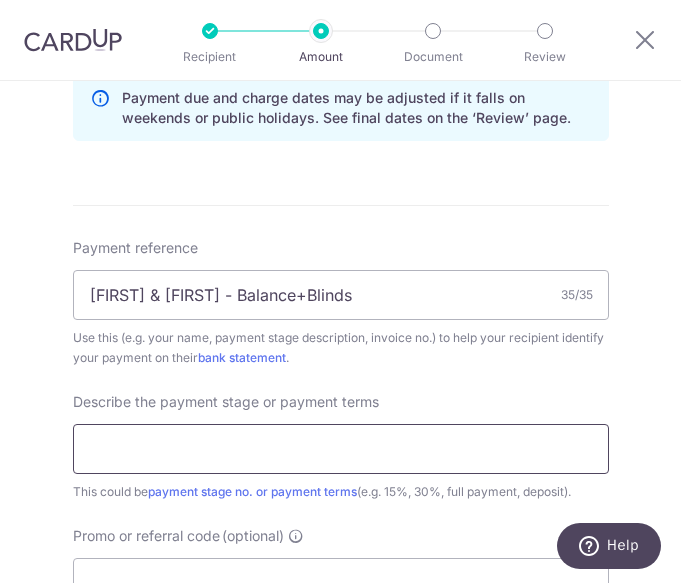 click at bounding box center [341, 449] 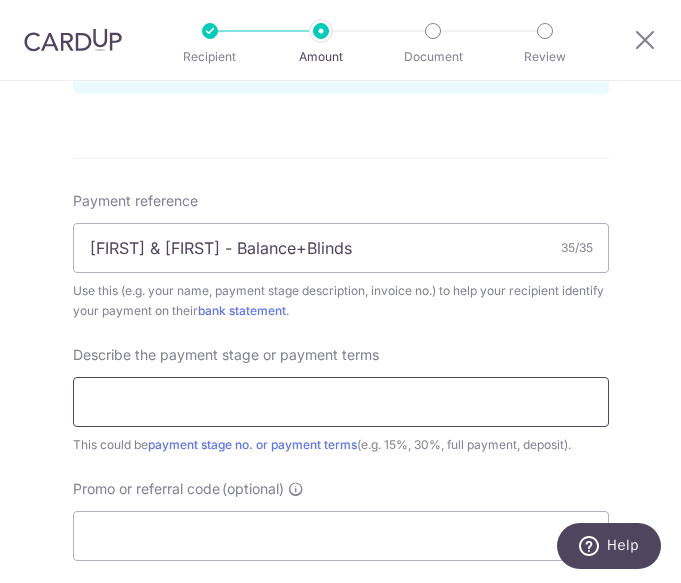 scroll, scrollTop: 1094, scrollLeft: 0, axis: vertical 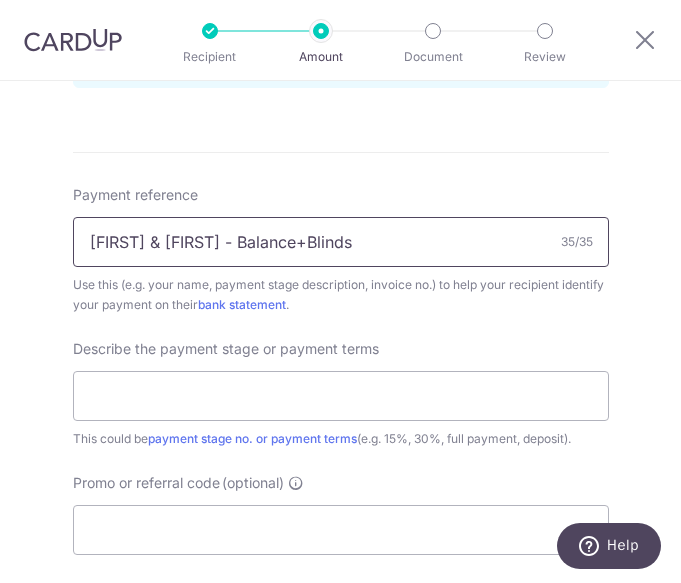 click on "Cornelius & Beijun - Balance+Blinds" at bounding box center (341, 242) 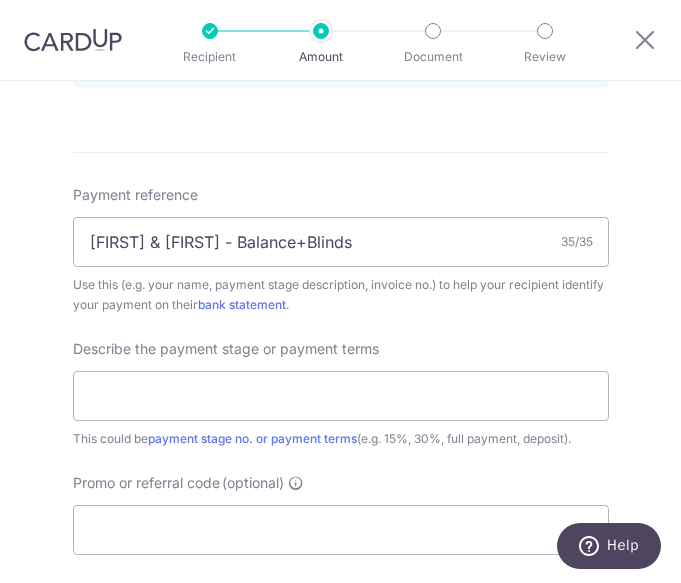 click on "Payment reference
Cornelius & Beijun - Balance+Blinds
35/35
Use this (e.g. your name, payment stage description, invoice no.) to help your recipient identify your payment on their  bank statement ." at bounding box center [341, 250] 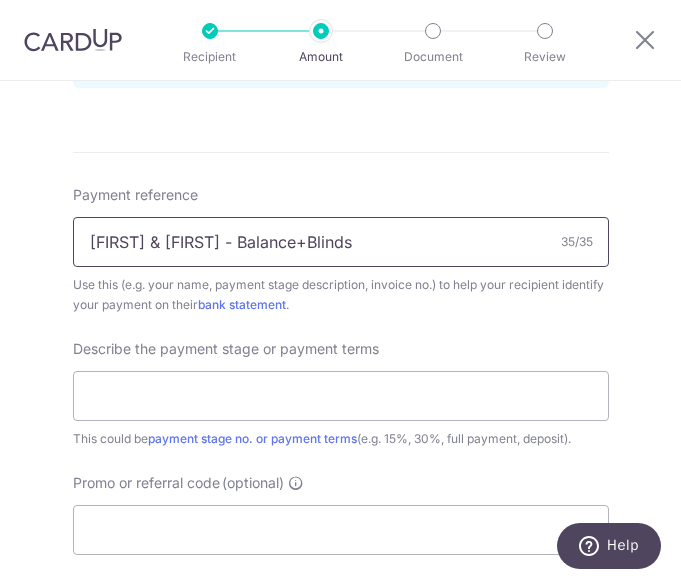 drag, startPoint x: 400, startPoint y: 241, endPoint x: 244, endPoint y: 244, distance: 156.02884 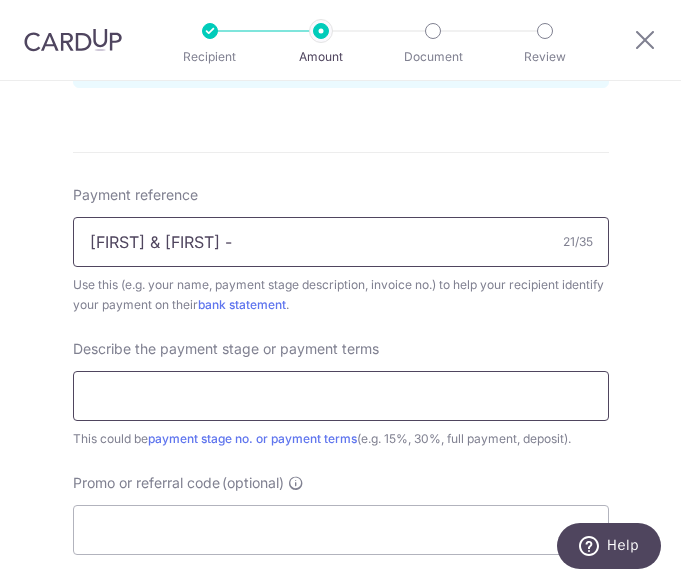 type on "Cornelius & Beijun -" 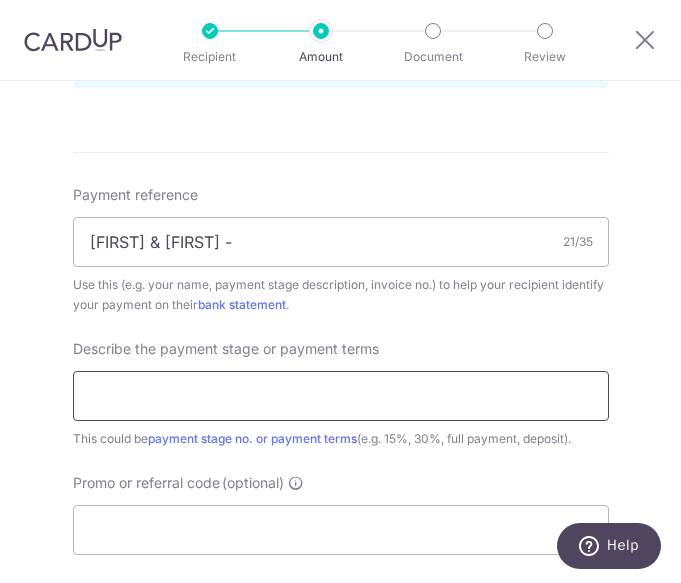 click at bounding box center (341, 396) 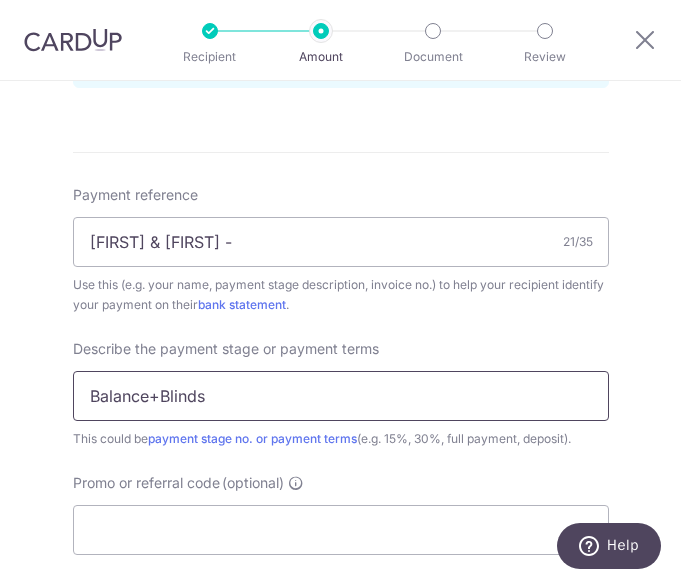 click on "Balance+Blinds" at bounding box center [341, 396] 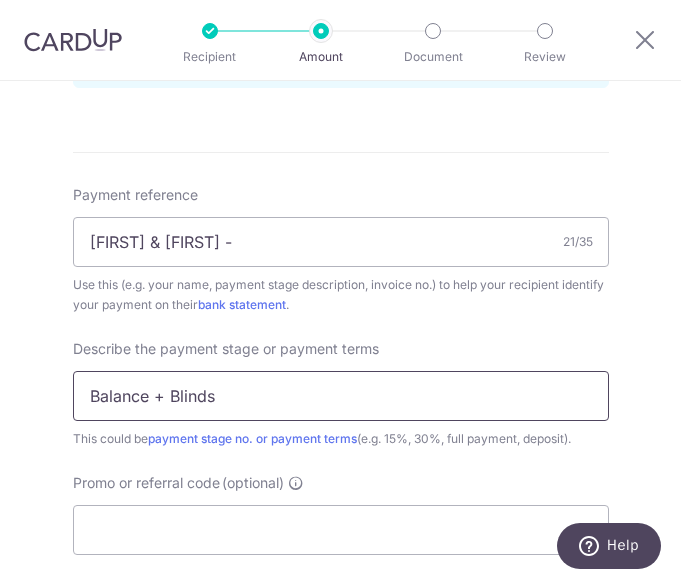 type on "Balance + Blinds" 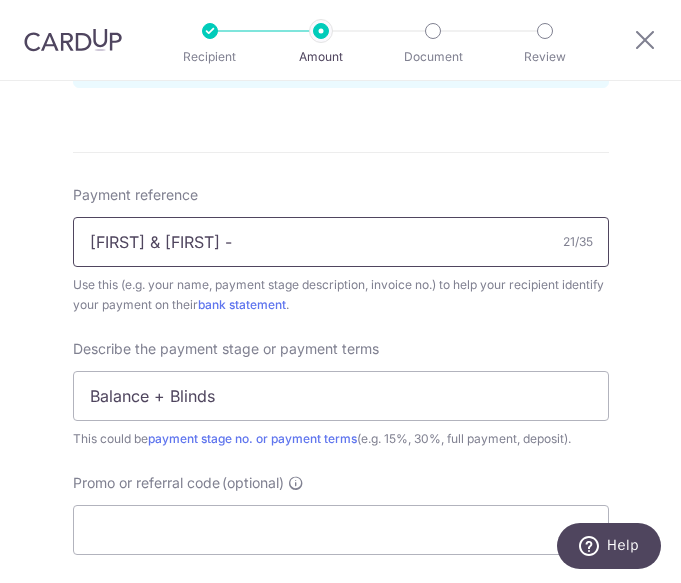 click on "Cornelius & Beijun -" at bounding box center (341, 242) 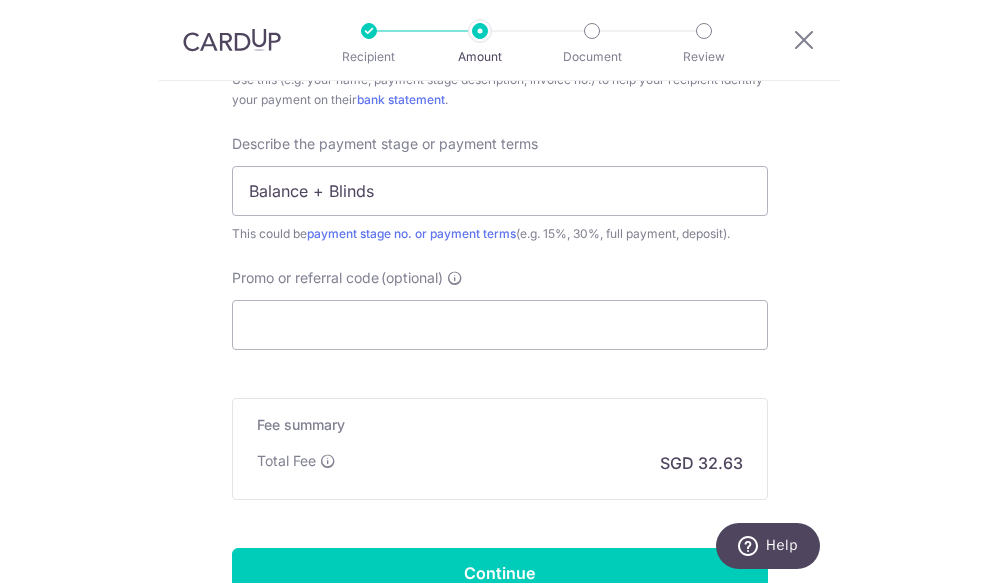 scroll, scrollTop: 1327, scrollLeft: 0, axis: vertical 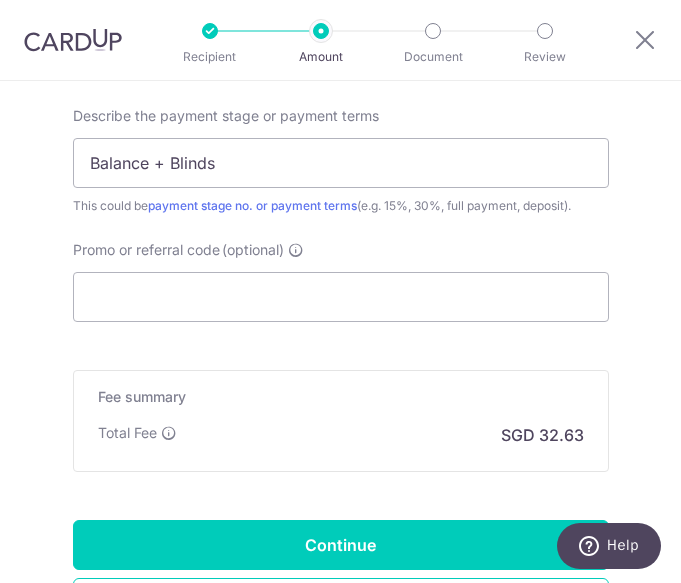 type on "Cornelius & Beijun" 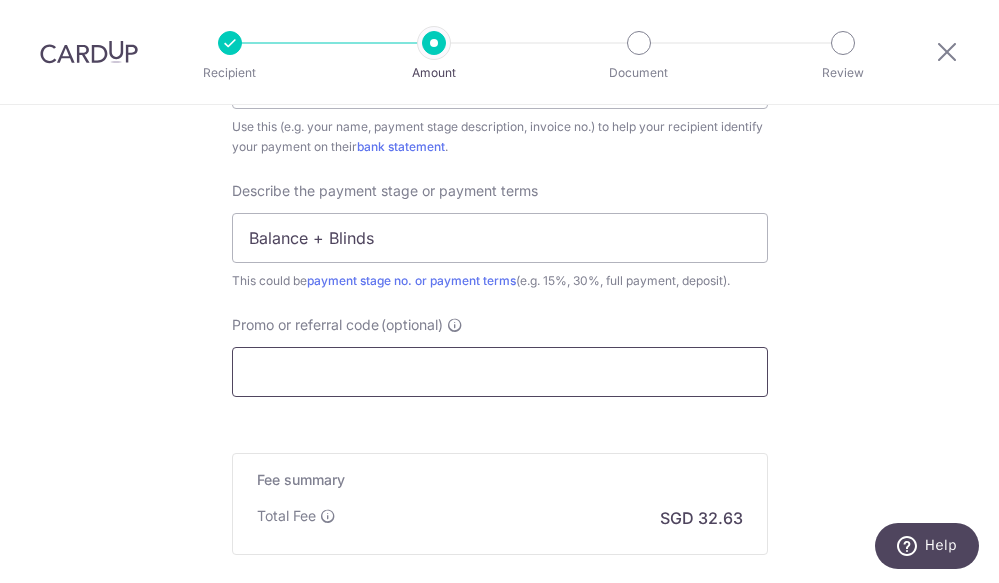 click on "Promo or referral code
(optional)" at bounding box center (500, 372) 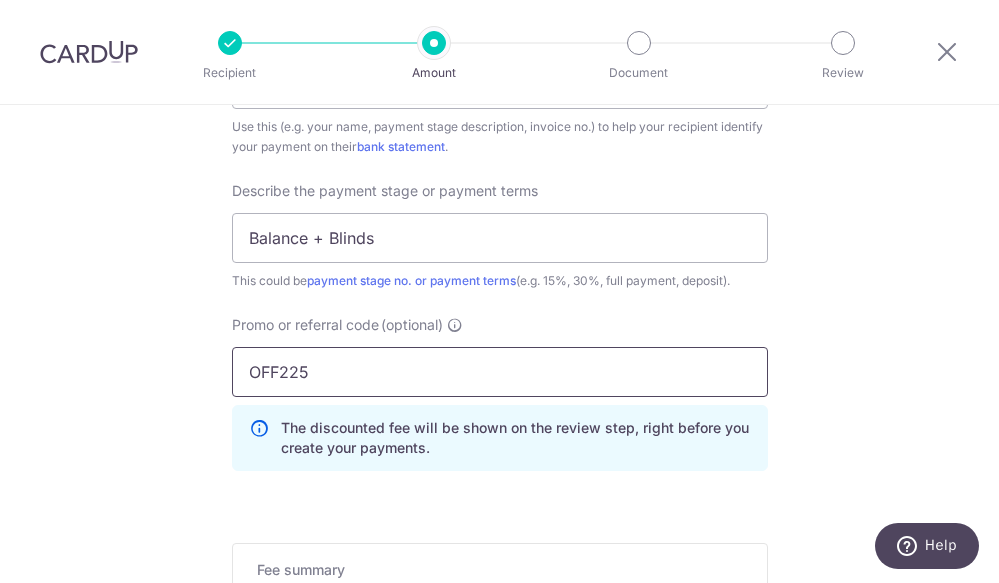 type on "OFF225" 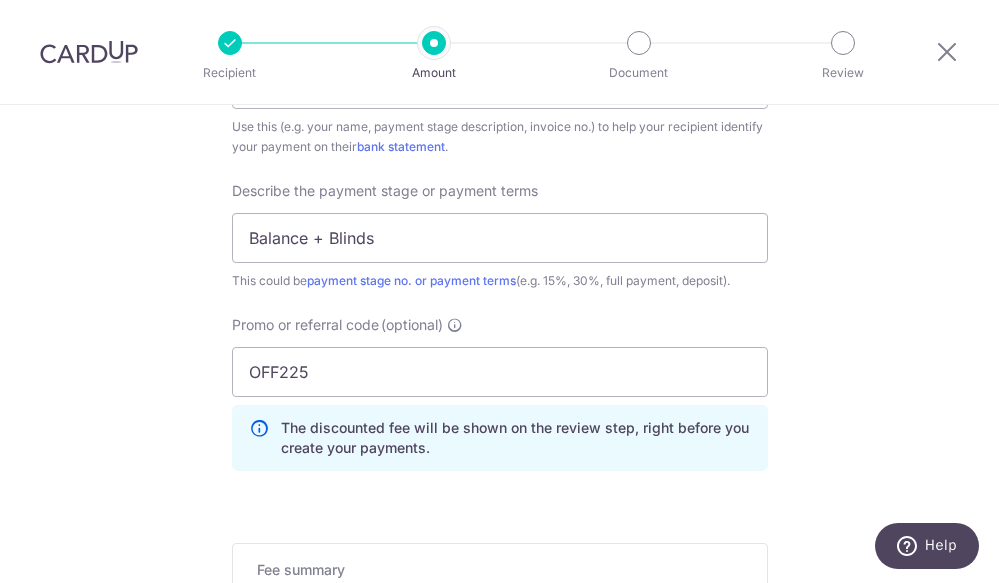 click on "Tell us more about your payment
Enter payment amount
SGD
1,255.00
1255.00
Recipient added successfully!
Select Card
**** 3958
Add credit card
Your Cards
**** 3958
Secure 256-bit SSL
Text
New card details
Card
Secure 256-bit SSL" at bounding box center [499, -161] 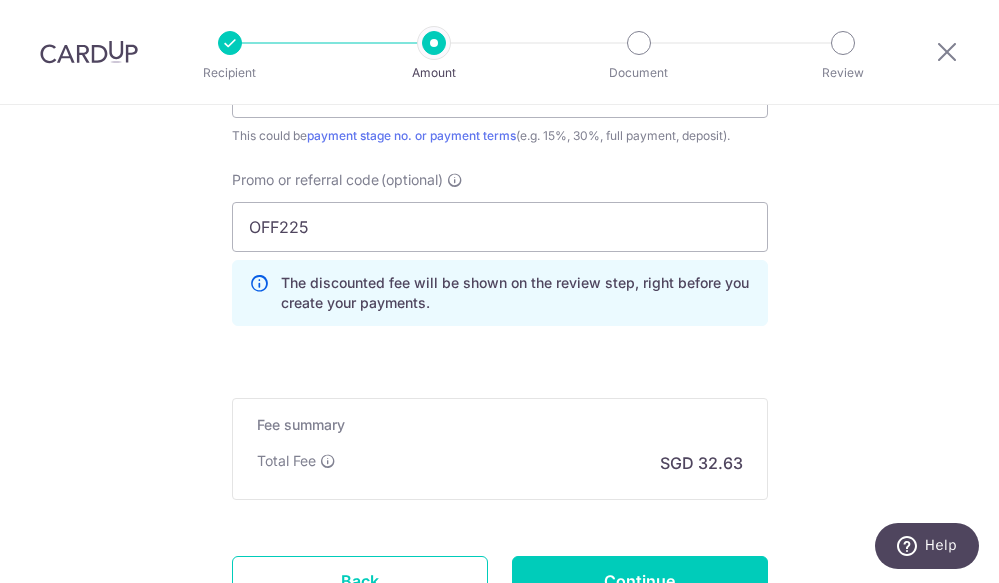 scroll, scrollTop: 1514, scrollLeft: 0, axis: vertical 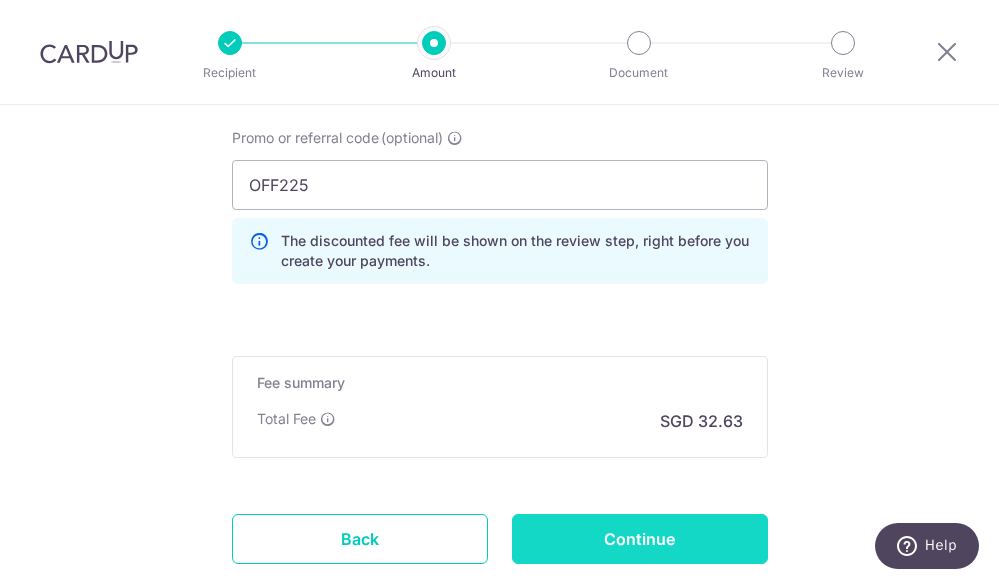 click on "Continue" at bounding box center [640, 539] 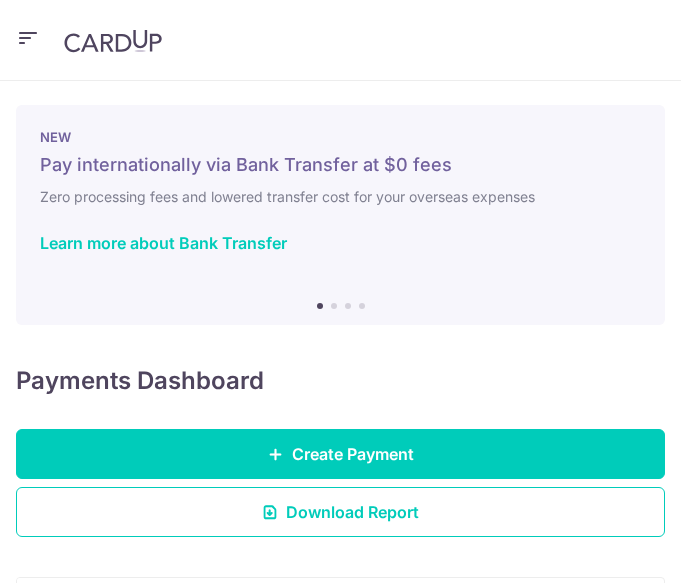 scroll, scrollTop: 0, scrollLeft: 0, axis: both 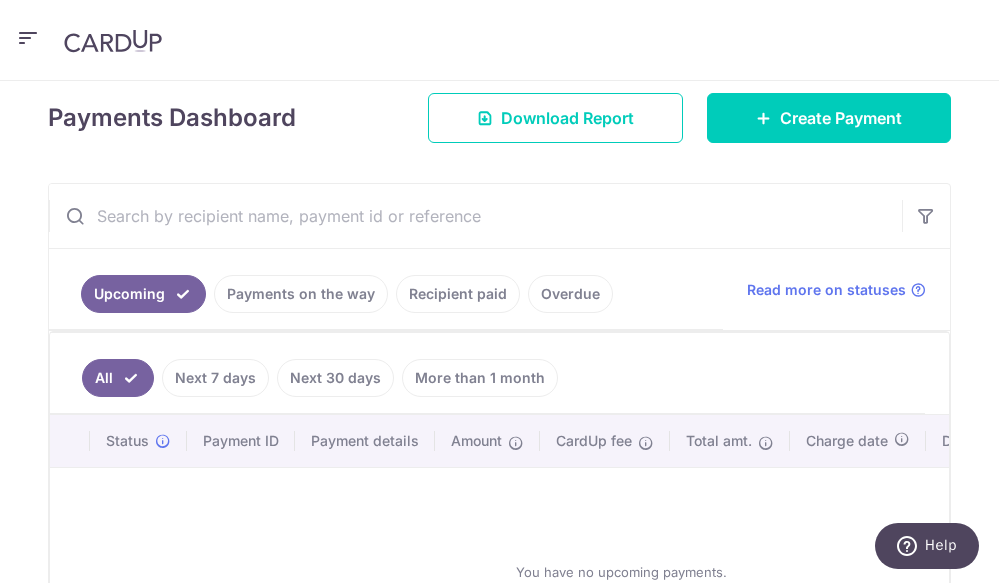 click on "Recipient paid" at bounding box center (458, 294) 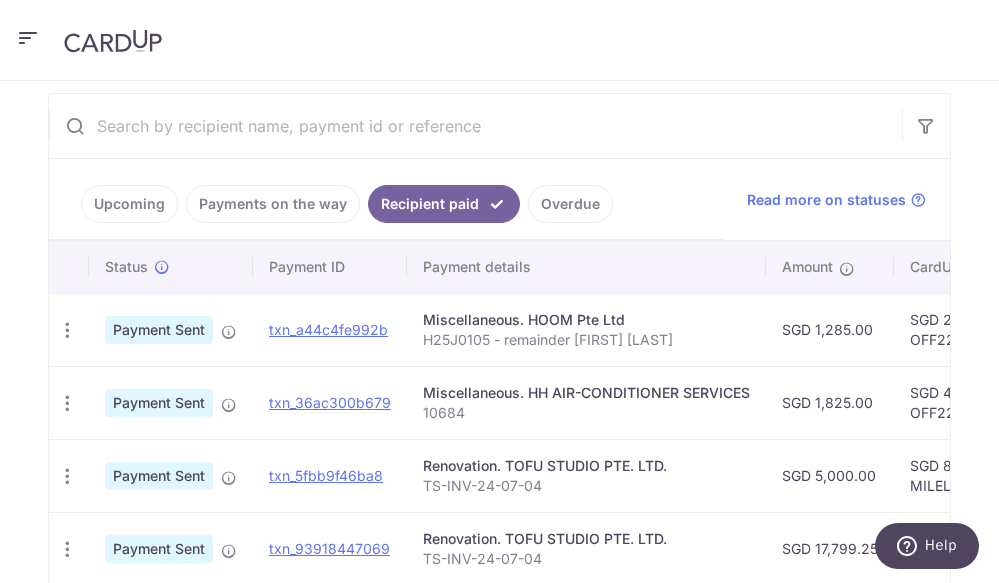 scroll, scrollTop: 491, scrollLeft: 0, axis: vertical 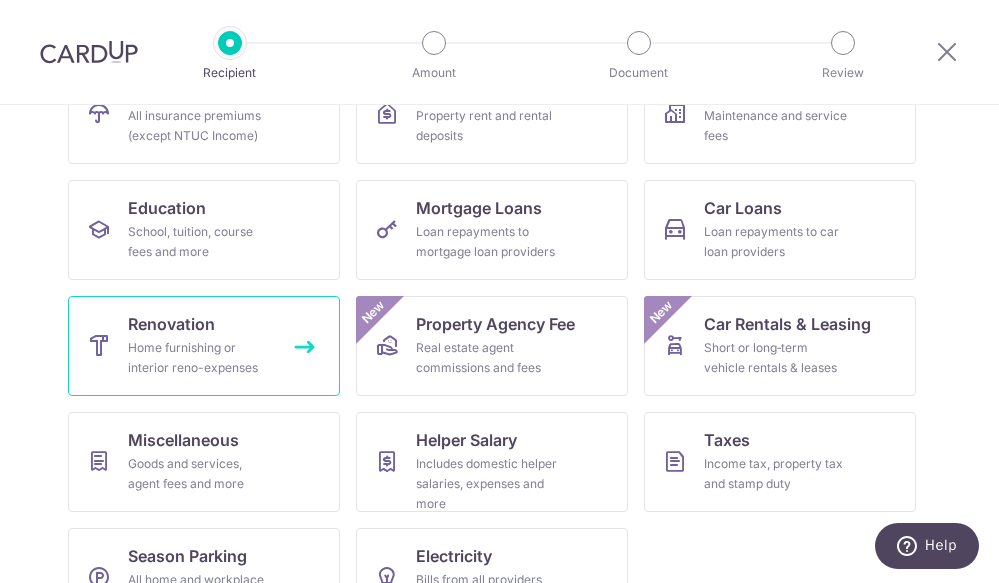 click on "Home furnishing or interior reno-expenses" at bounding box center [200, 358] 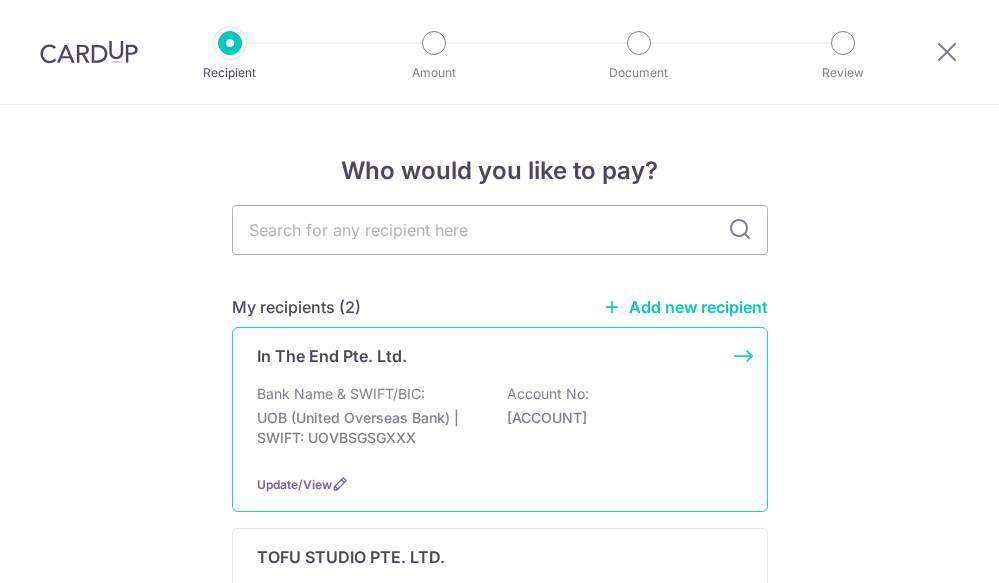 scroll, scrollTop: 0, scrollLeft: 0, axis: both 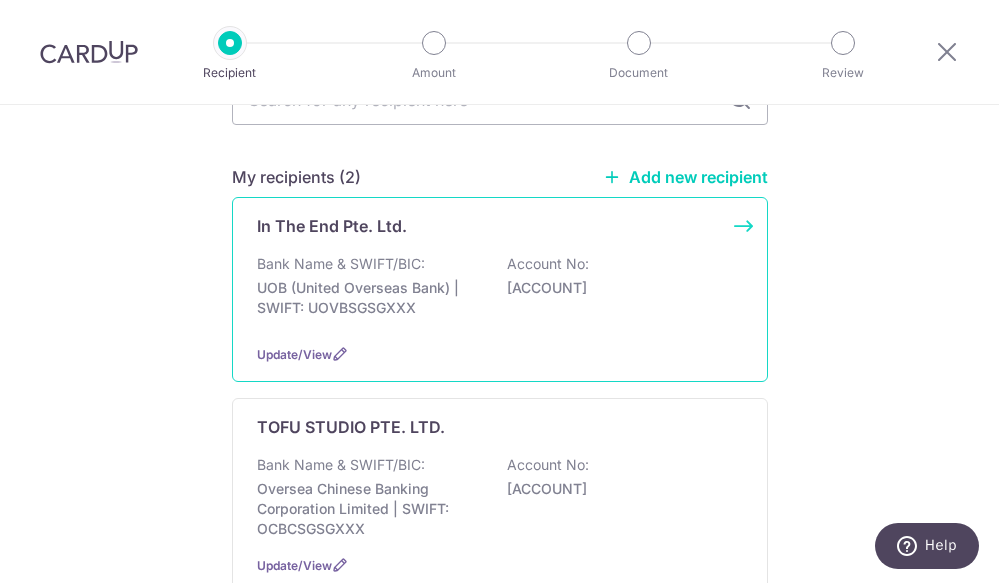 click on "Bank Name & SWIFT/BIC:
UOB (United Overseas Bank) | SWIFT: UOVBSGSGXXX
Account No:
7793382301" at bounding box center [500, 291] 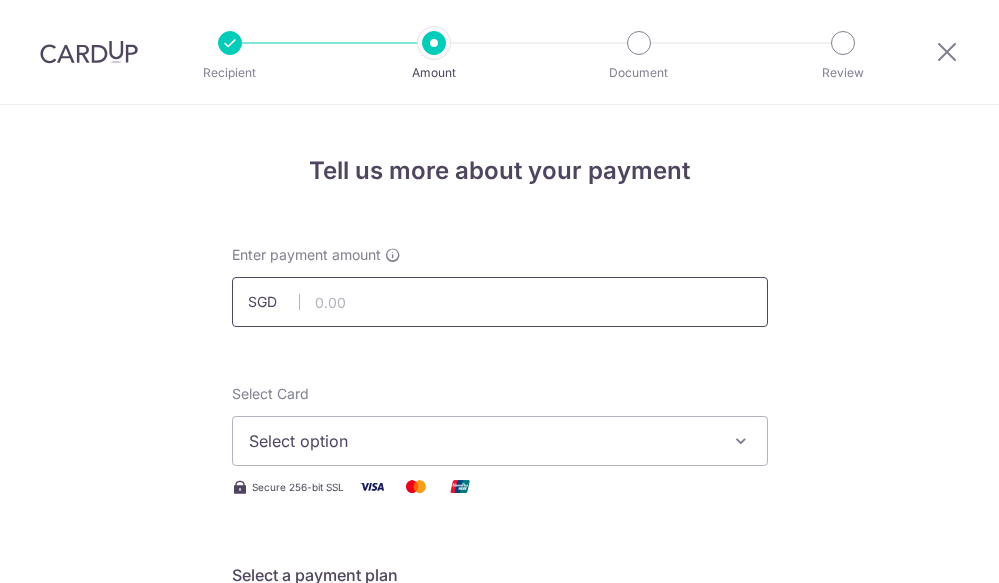 scroll, scrollTop: 0, scrollLeft: 0, axis: both 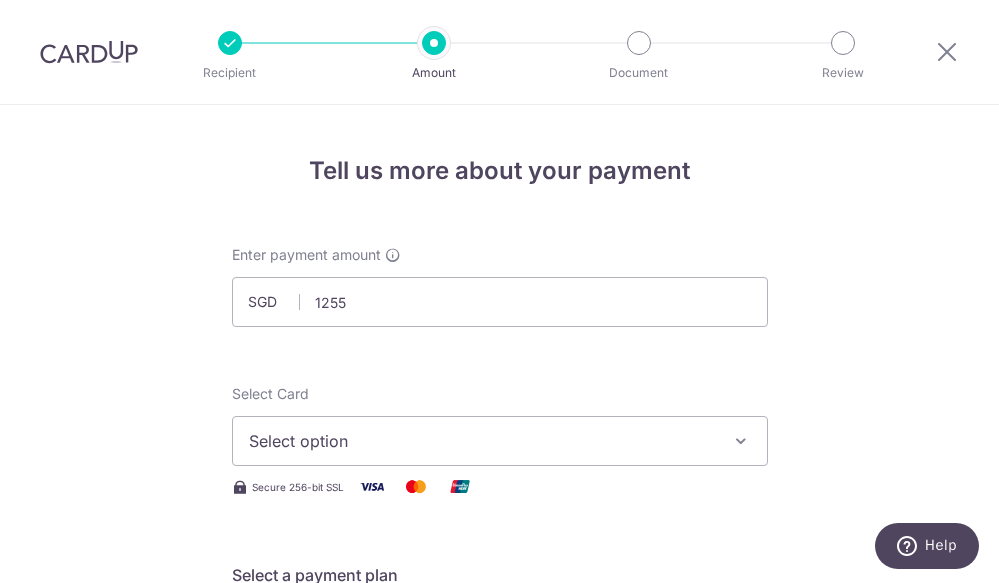 type on "1,255.00" 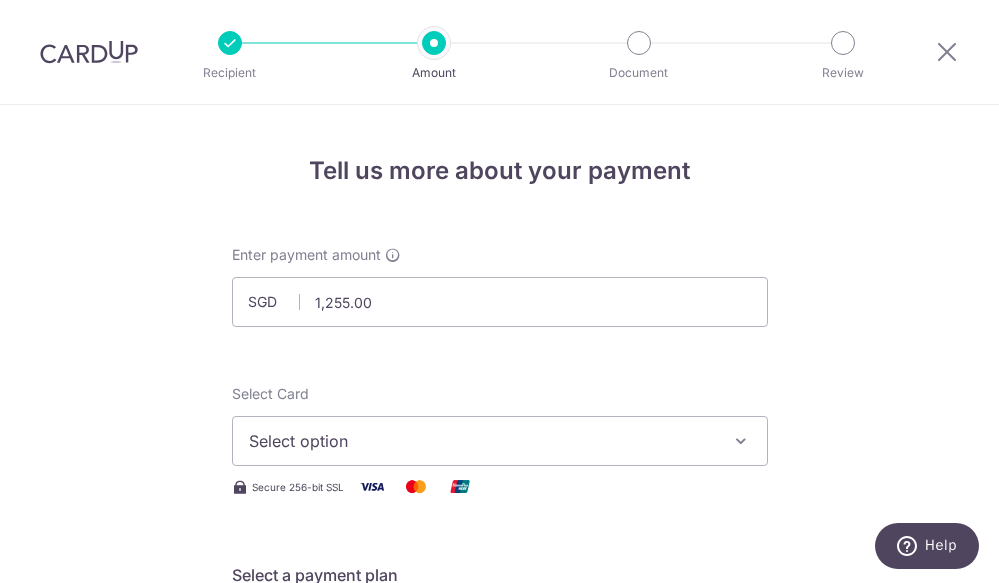 click on "Select option" at bounding box center [500, 441] 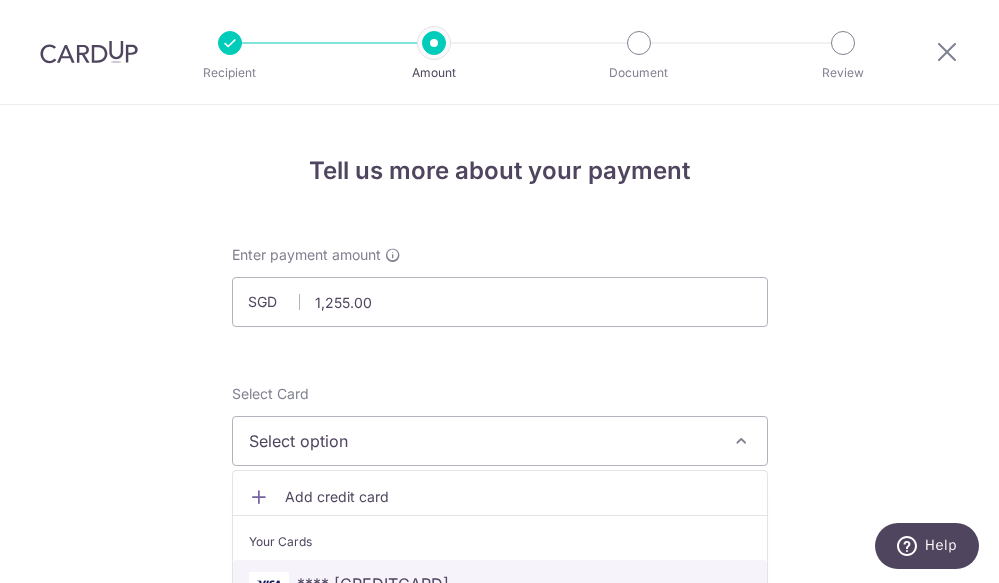 click on "**** 3958" at bounding box center [500, 584] 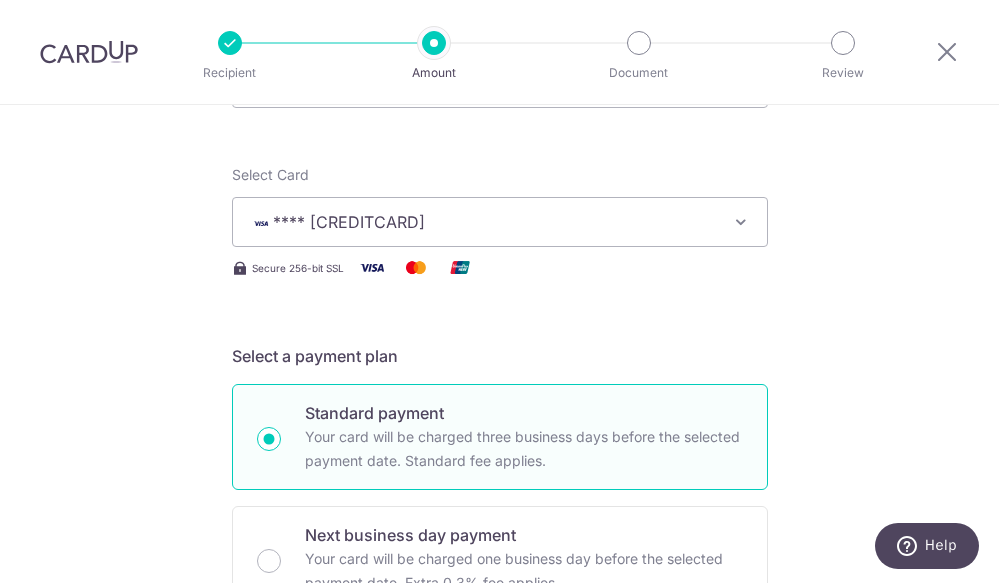 scroll, scrollTop: 797, scrollLeft: 0, axis: vertical 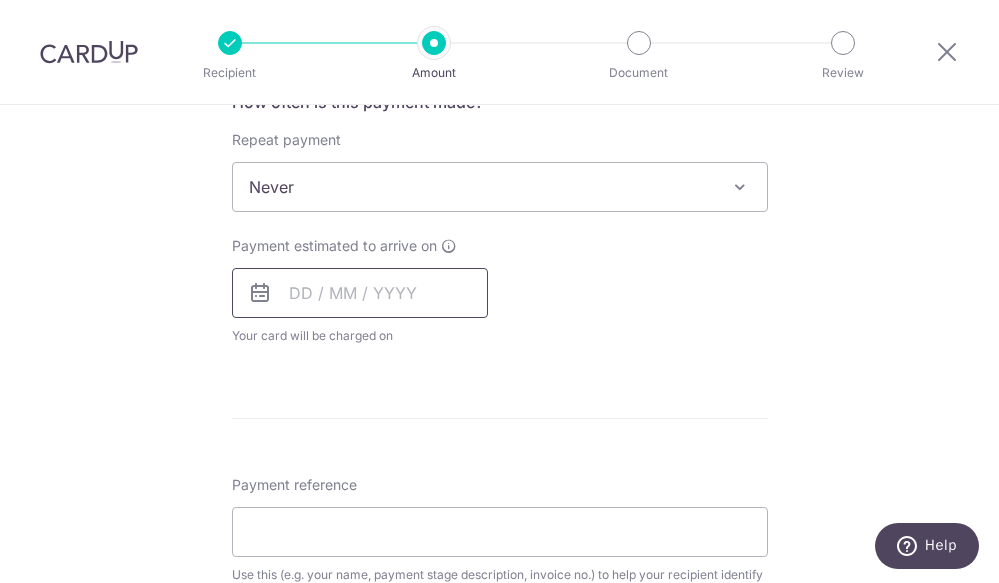 click at bounding box center (360, 293) 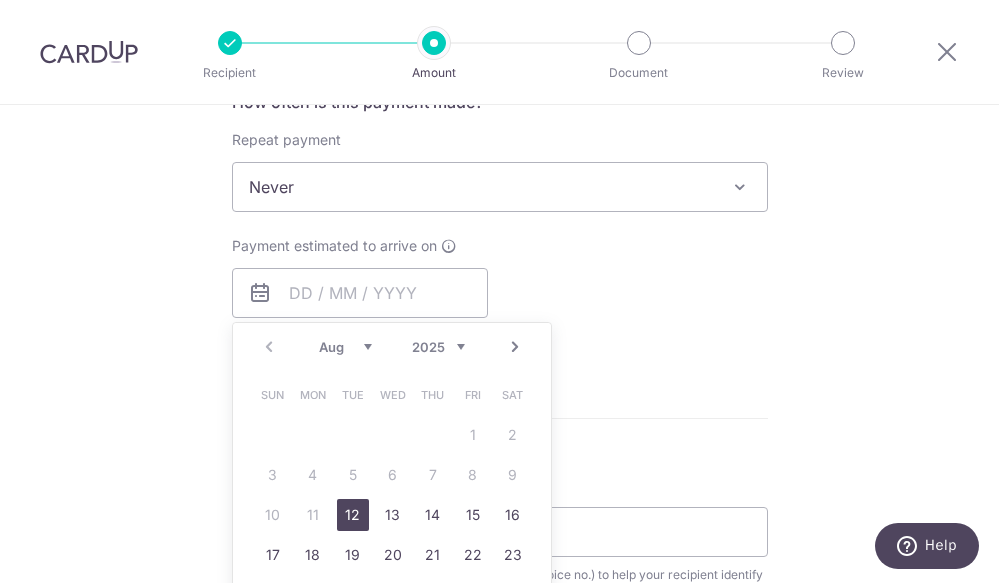 click on "12" at bounding box center (353, 515) 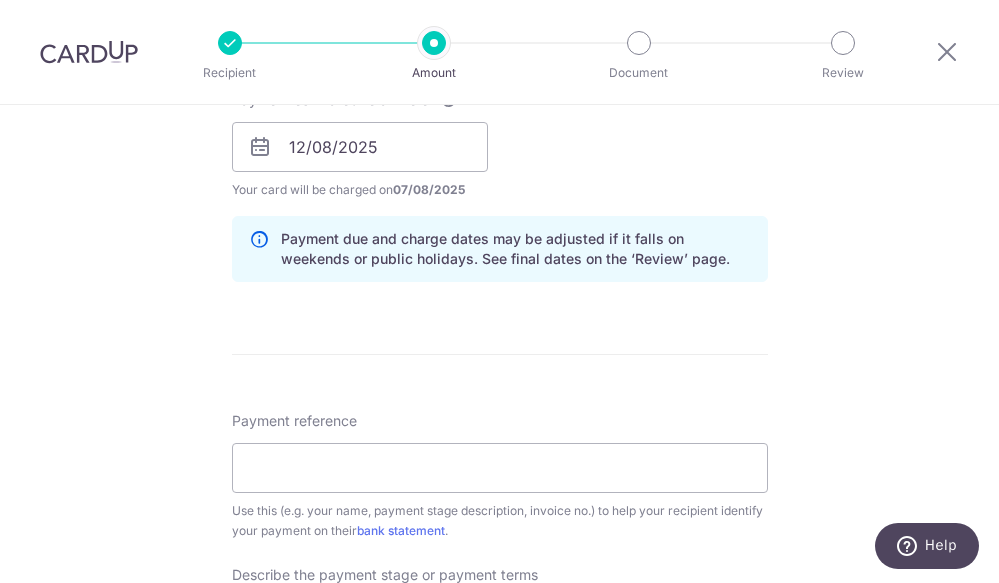 scroll, scrollTop: 969, scrollLeft: 0, axis: vertical 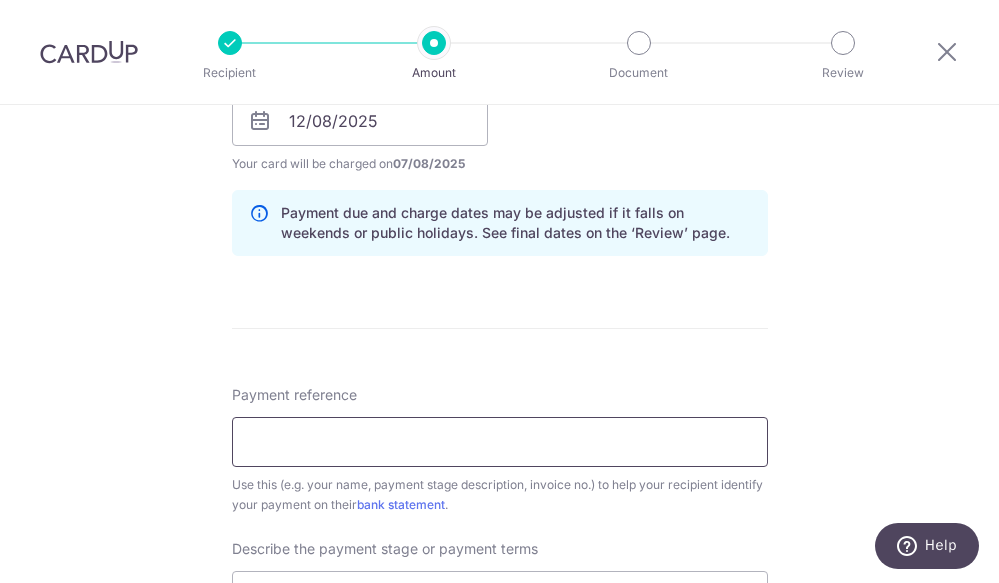 click on "Payment reference" at bounding box center [500, 442] 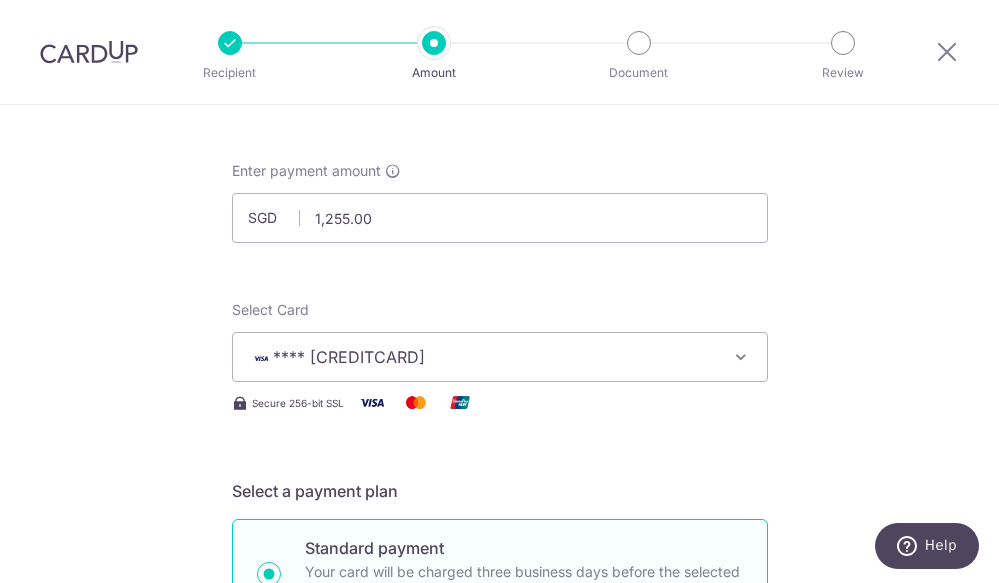 scroll, scrollTop: 80, scrollLeft: 0, axis: vertical 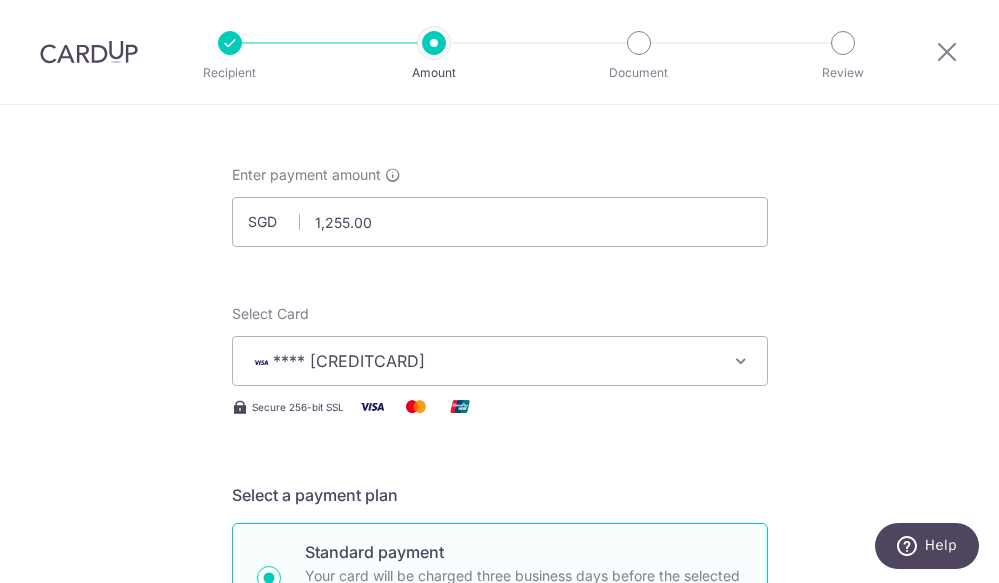 click at bounding box center [230, 43] 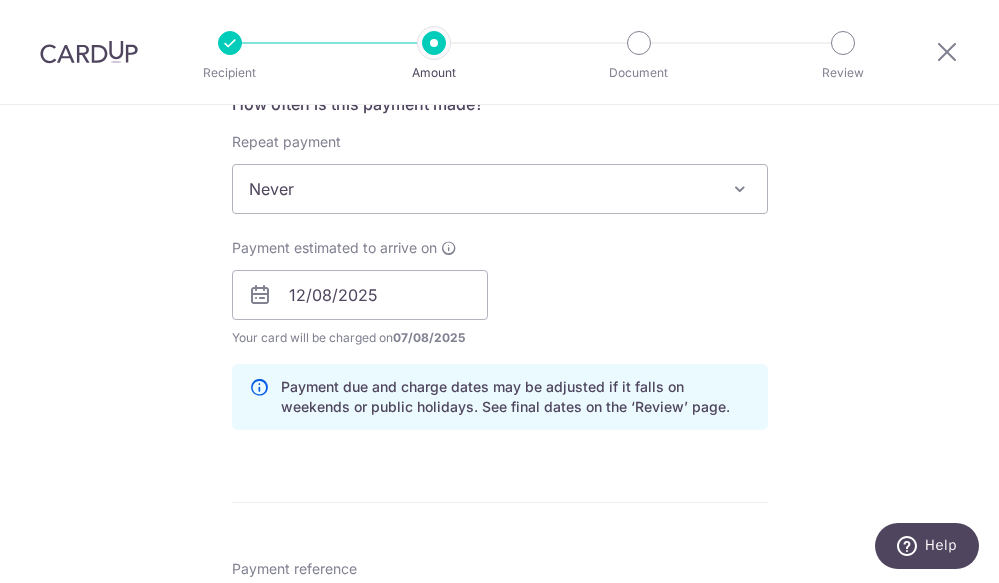scroll, scrollTop: 1547, scrollLeft: 0, axis: vertical 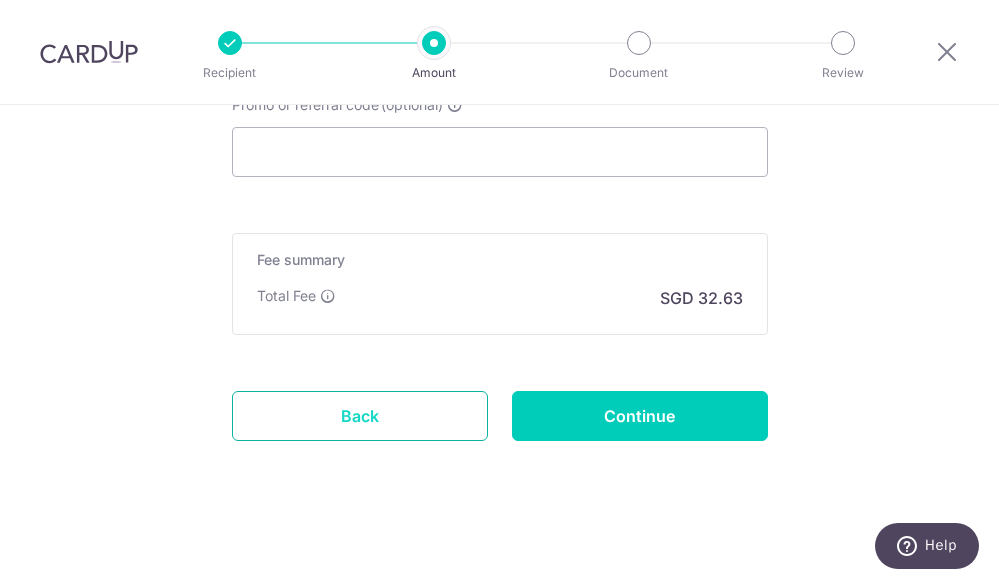 click on "Back" at bounding box center (360, 416) 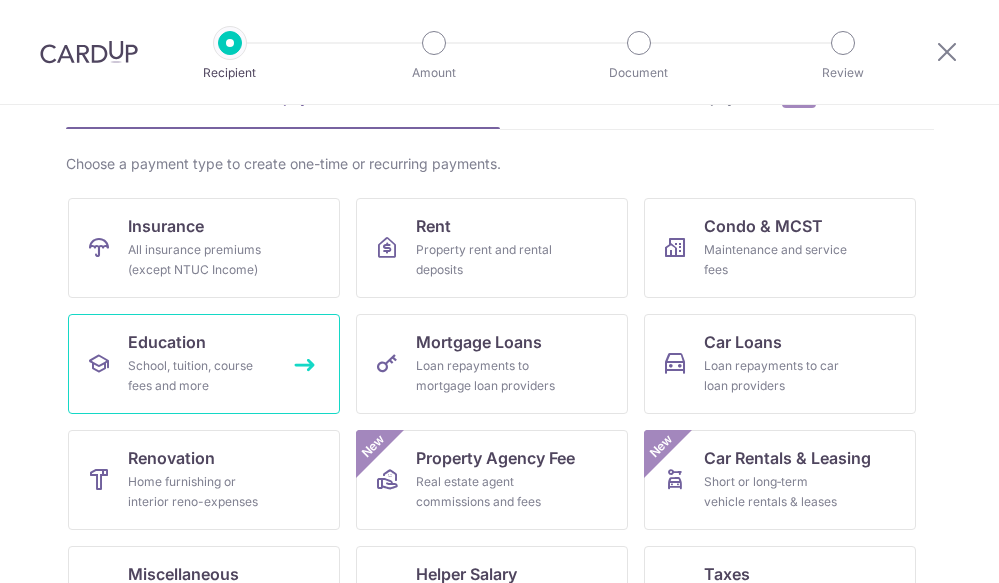 scroll, scrollTop: 155, scrollLeft: 0, axis: vertical 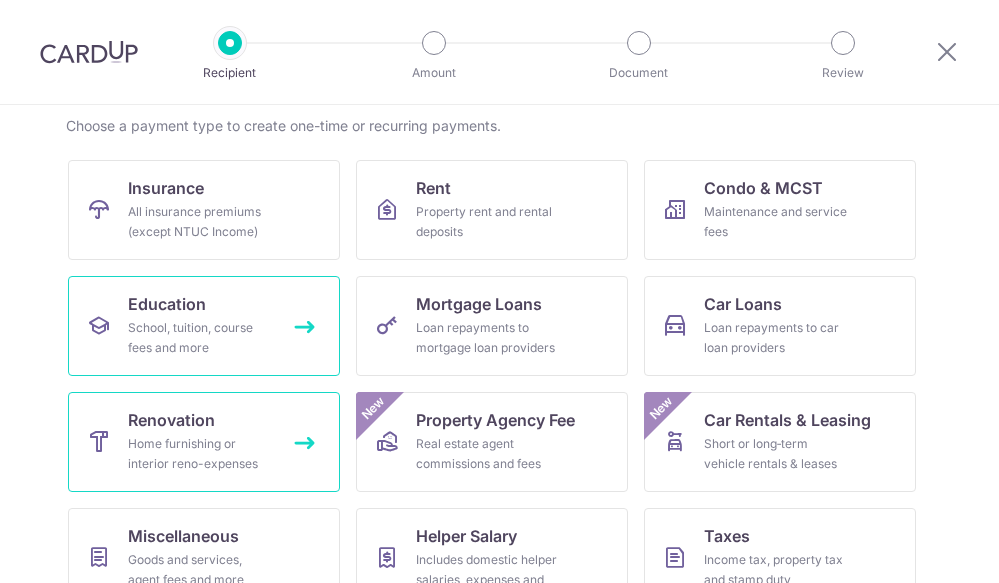 click on "Home furnishing or interior reno-expenses" at bounding box center [200, 454] 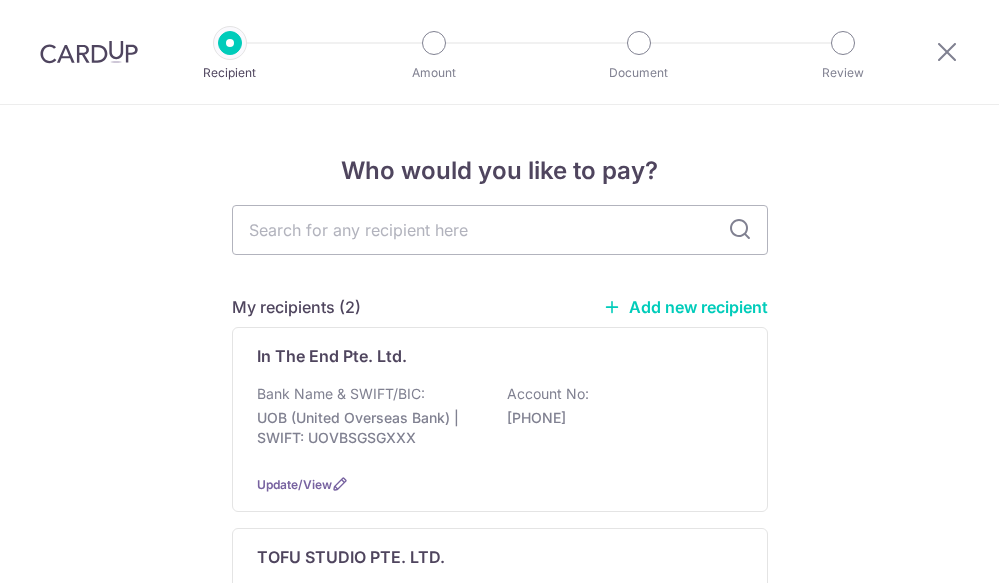 scroll, scrollTop: 0, scrollLeft: 0, axis: both 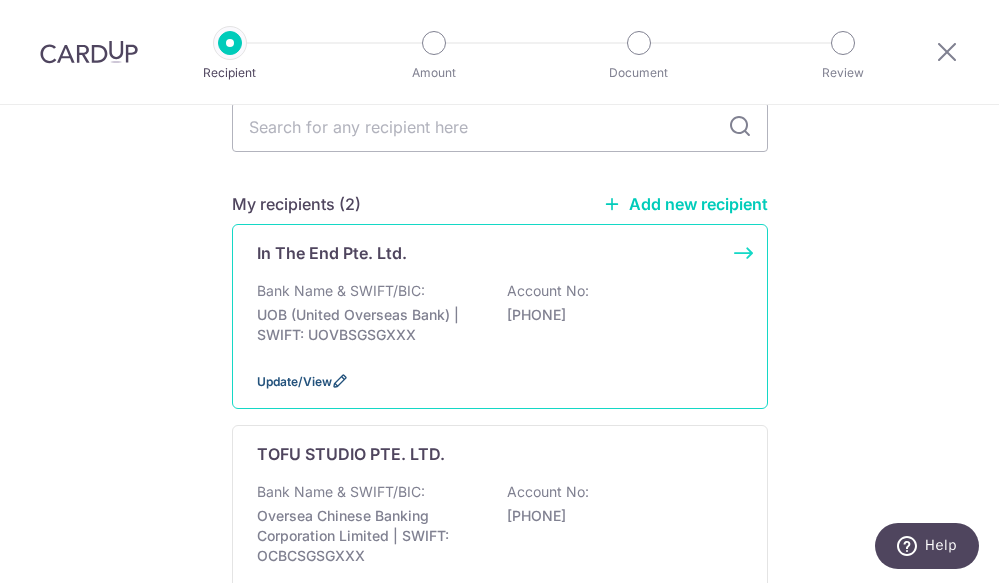 click on "Update/View" at bounding box center [294, 381] 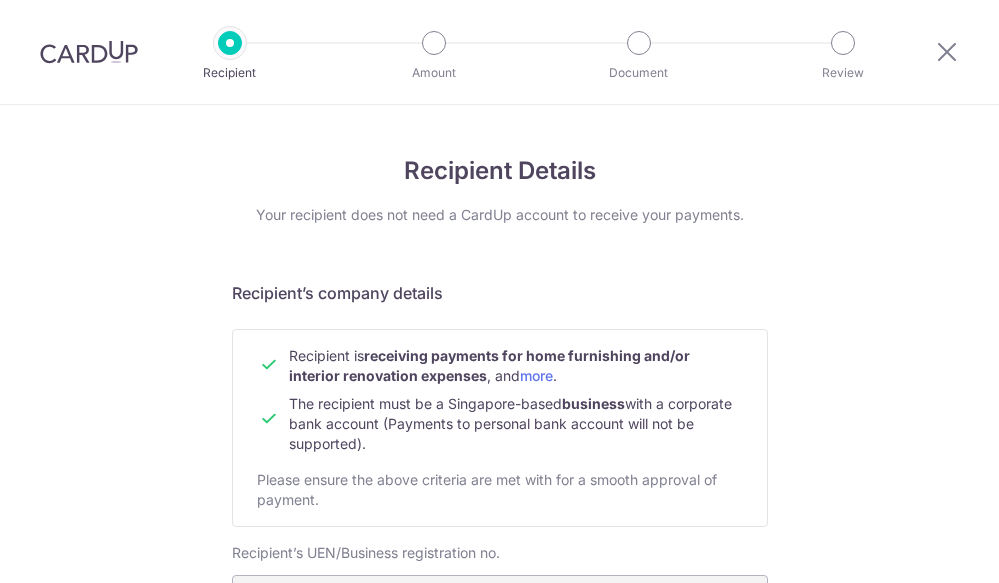 scroll, scrollTop: 0, scrollLeft: 0, axis: both 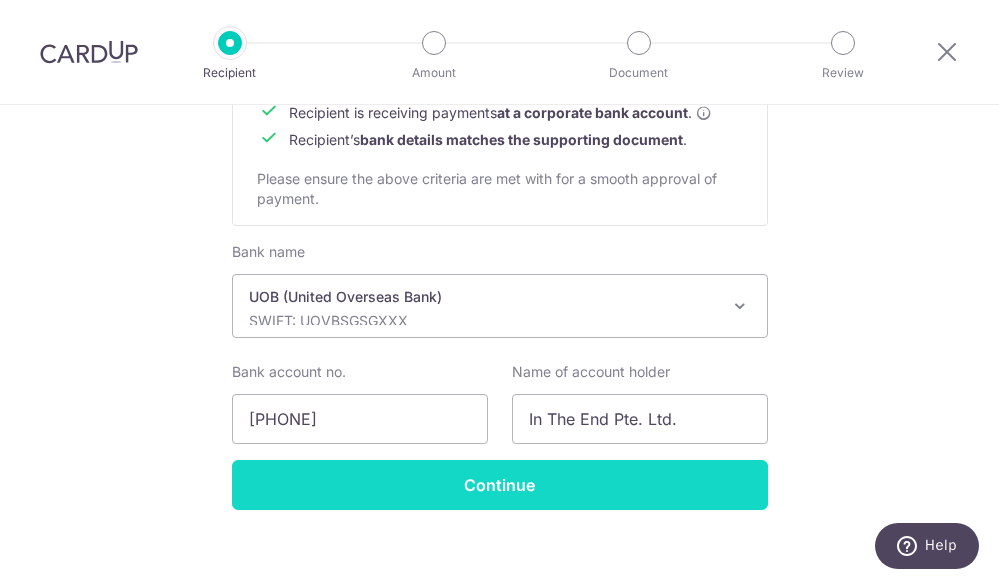 click on "Continue" at bounding box center [500, 485] 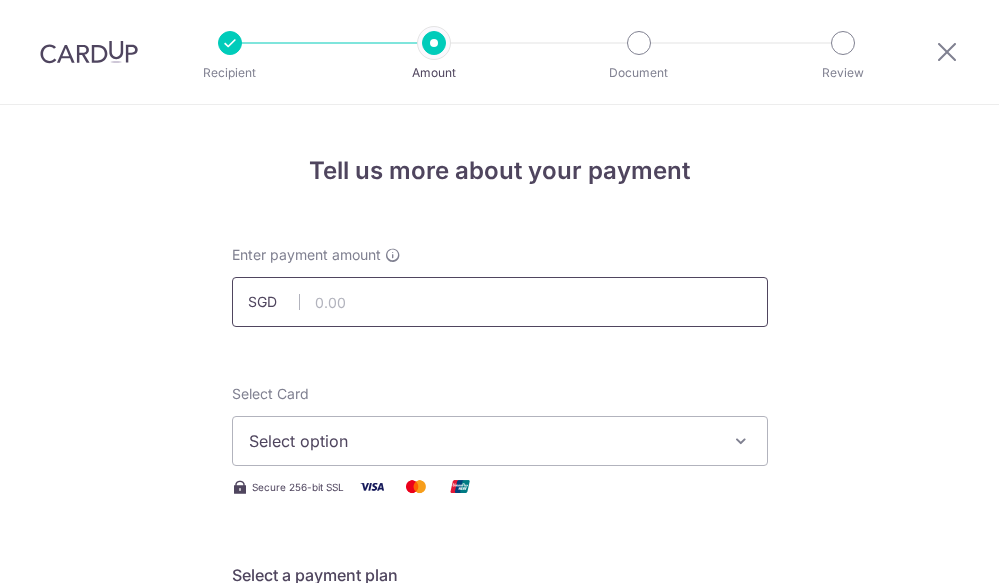 scroll, scrollTop: 0, scrollLeft: 0, axis: both 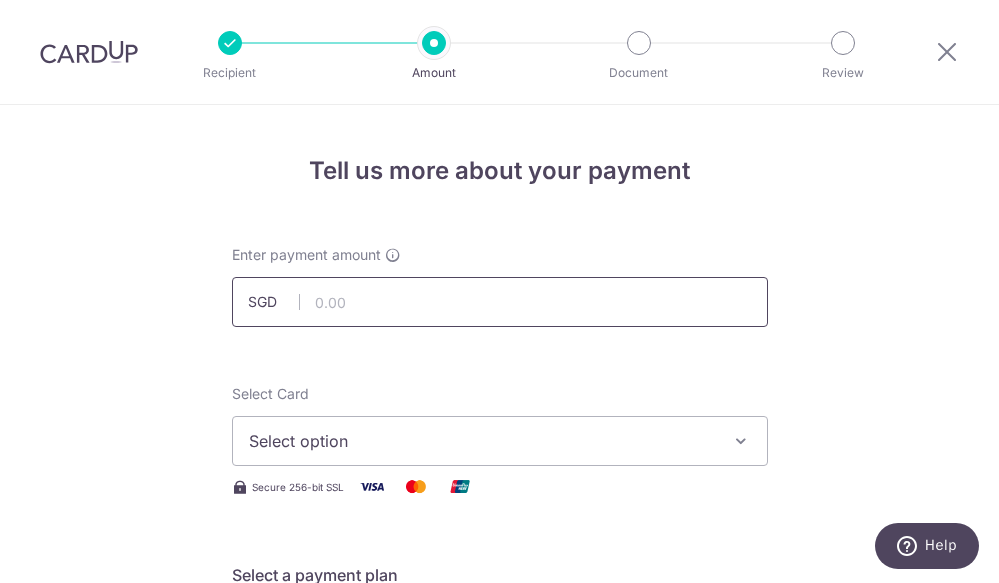 click at bounding box center (500, 302) 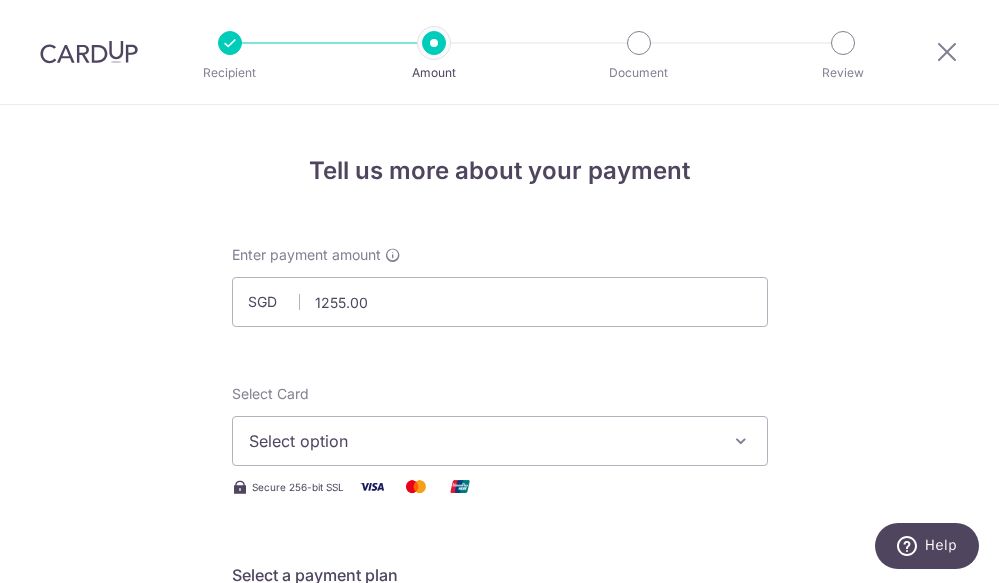 type on "1,255.00" 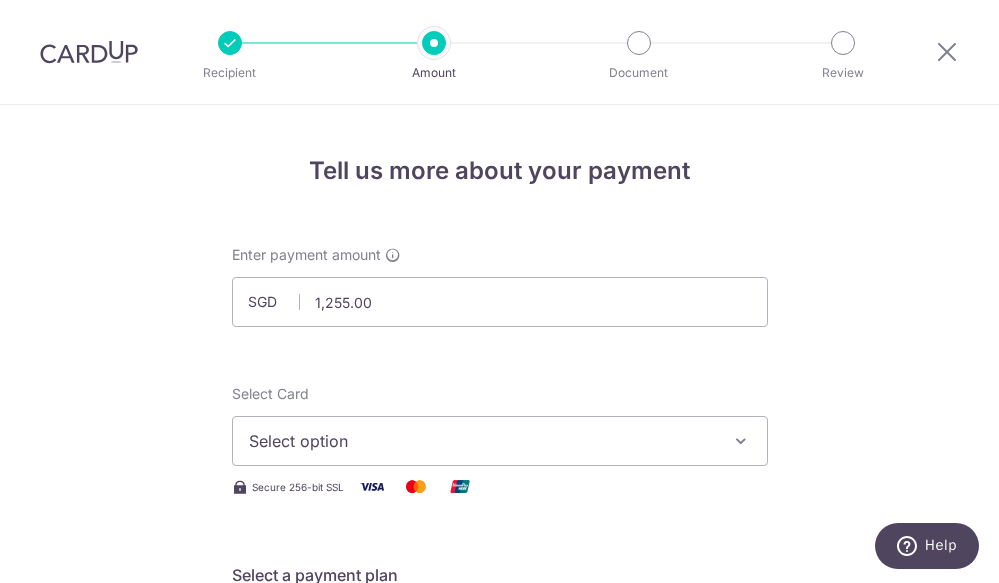 click on "Select option" at bounding box center (482, 441) 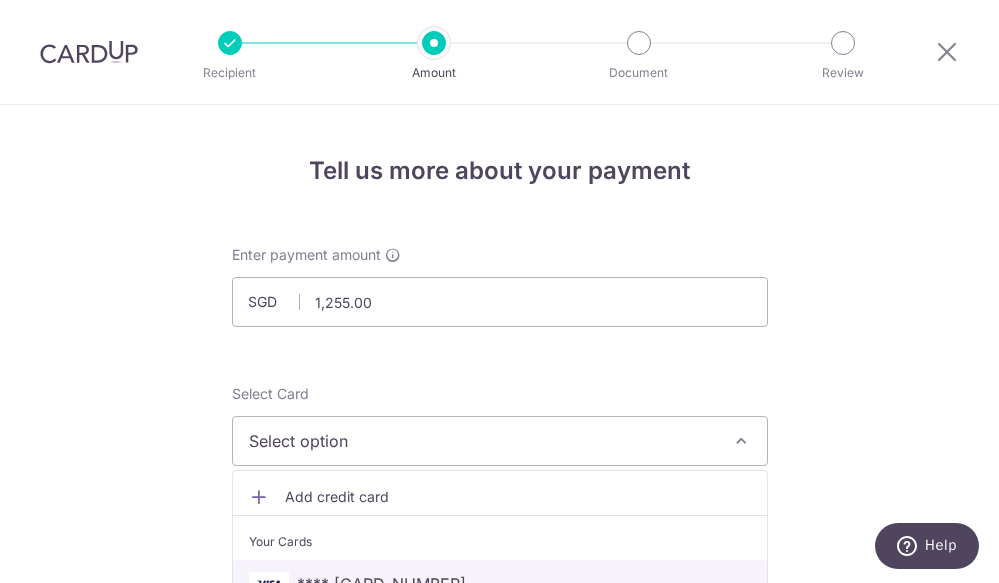 click on "**** [CREDIT_CARD_LAST_4]" at bounding box center [500, 584] 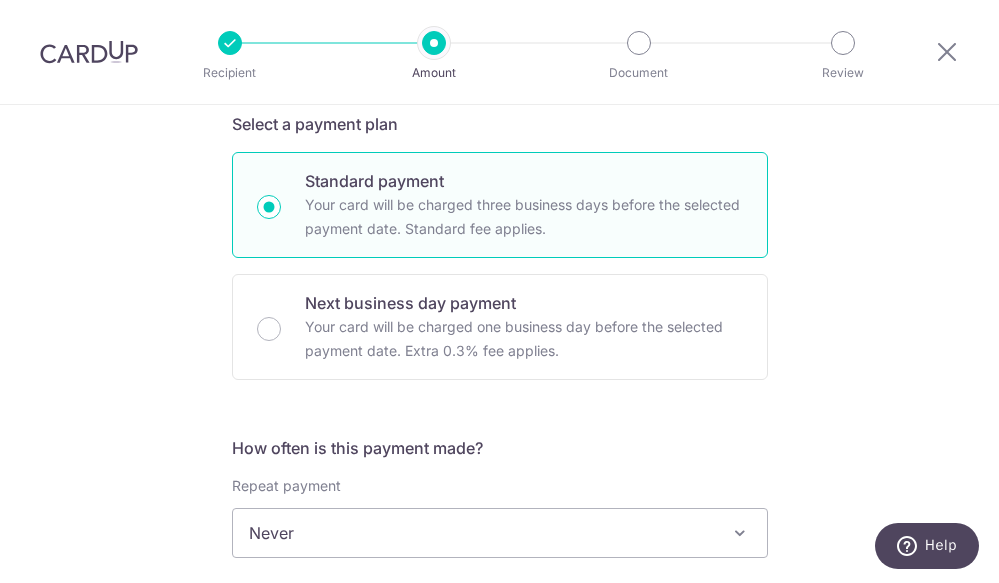 scroll, scrollTop: 593, scrollLeft: 0, axis: vertical 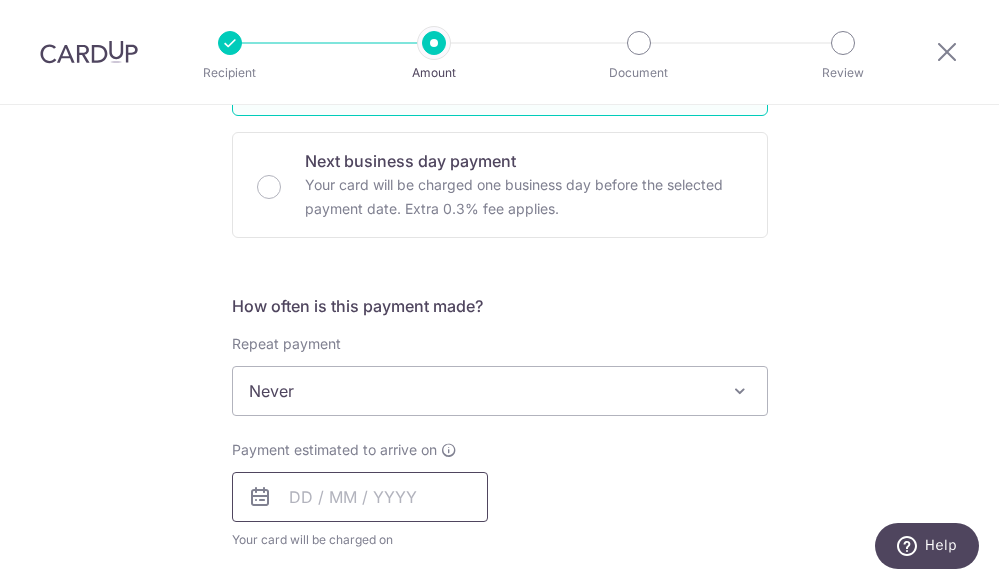 click at bounding box center [360, 497] 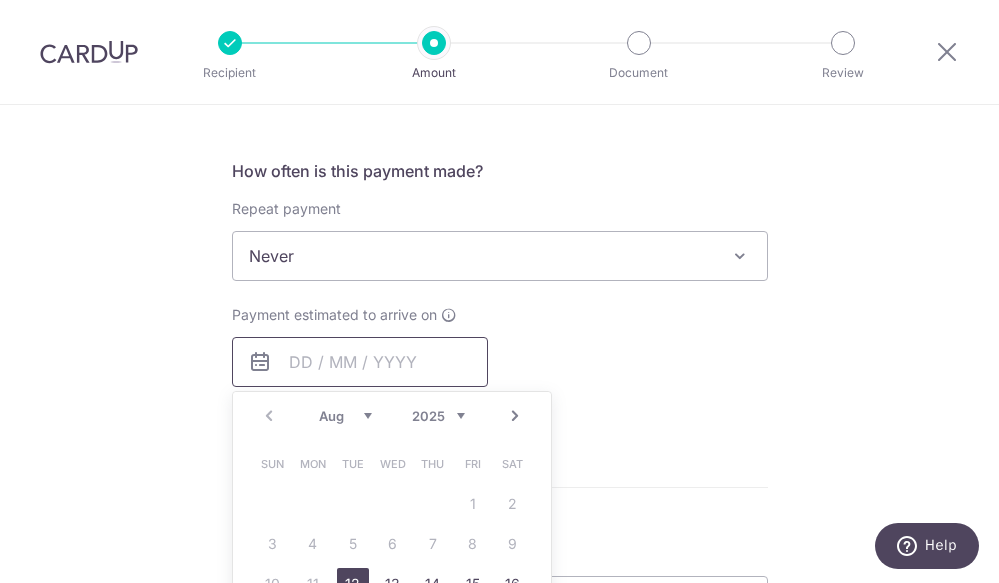 scroll, scrollTop: 821, scrollLeft: 0, axis: vertical 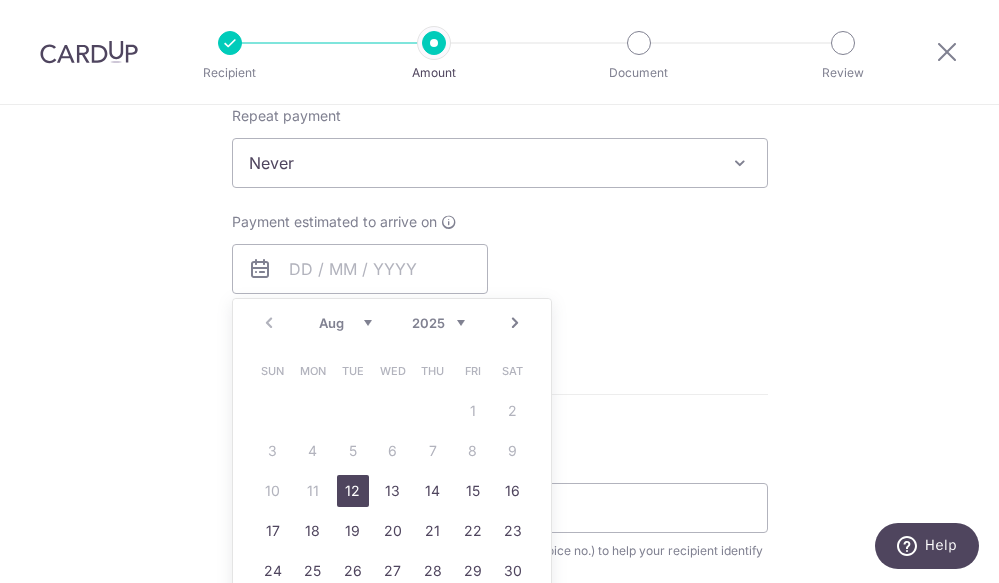 click on "12" at bounding box center (353, 491) 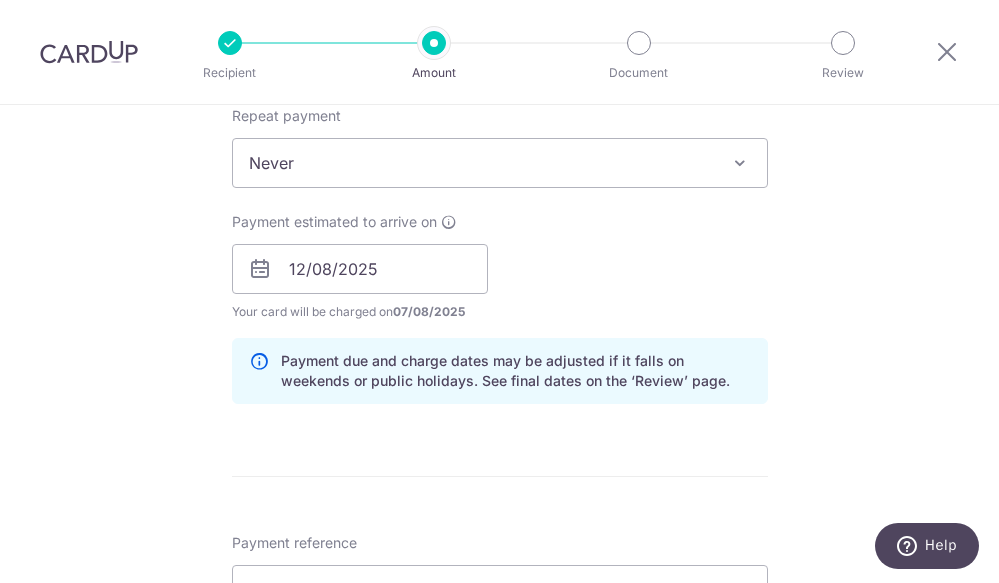 scroll, scrollTop: 976, scrollLeft: 0, axis: vertical 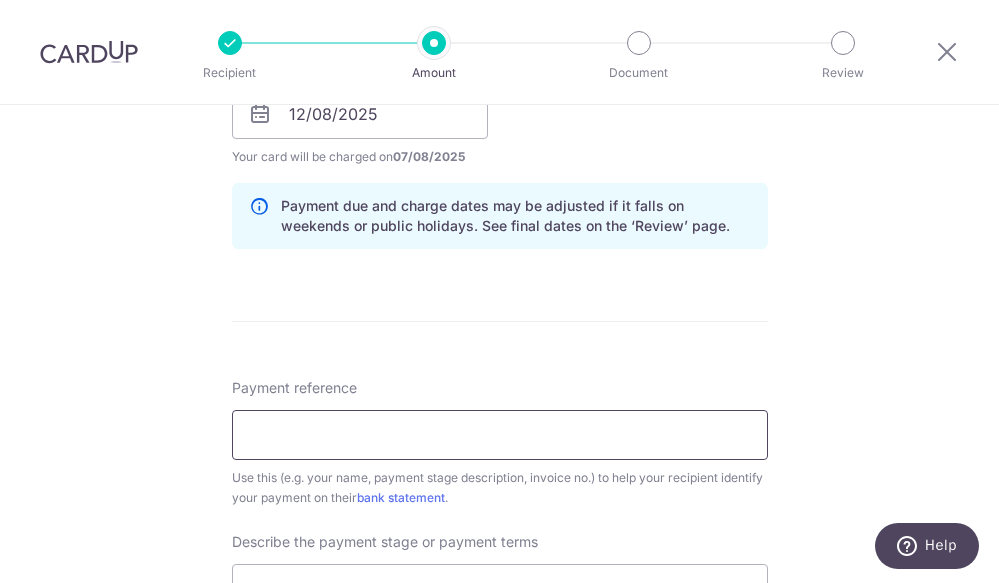 click on "Payment reference" at bounding box center (500, 435) 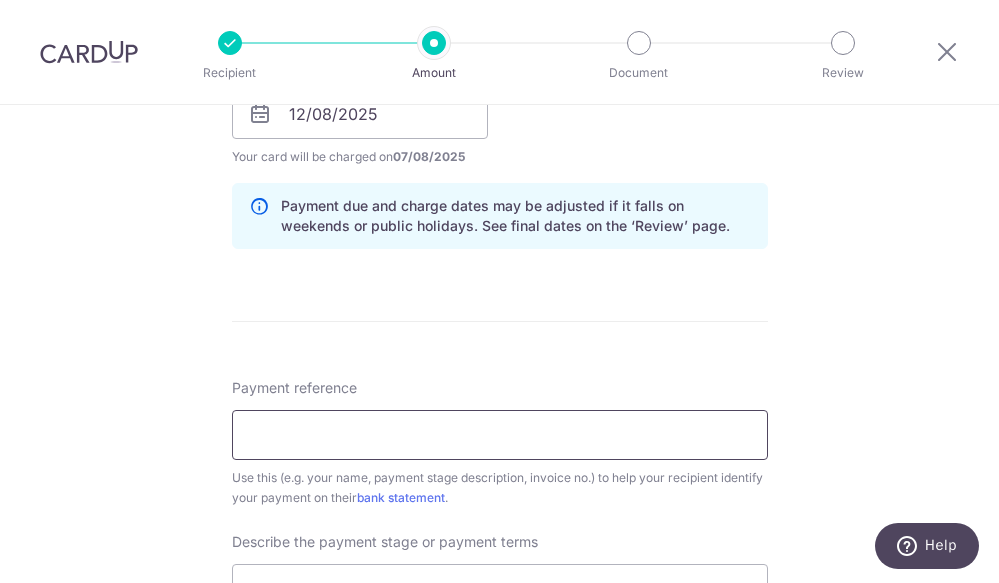 paste on "[FIRST] & [LAST]" 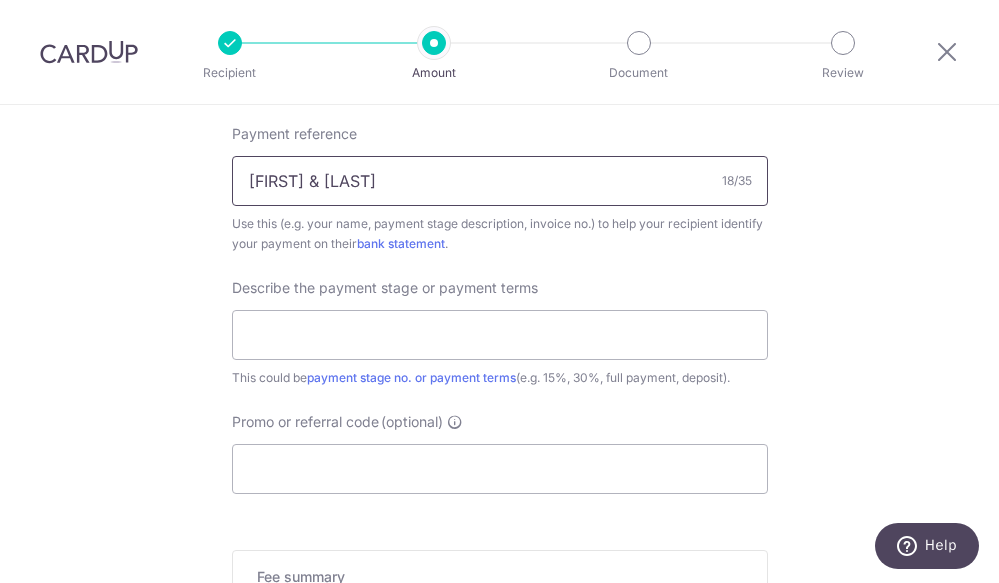 scroll, scrollTop: 1234, scrollLeft: 0, axis: vertical 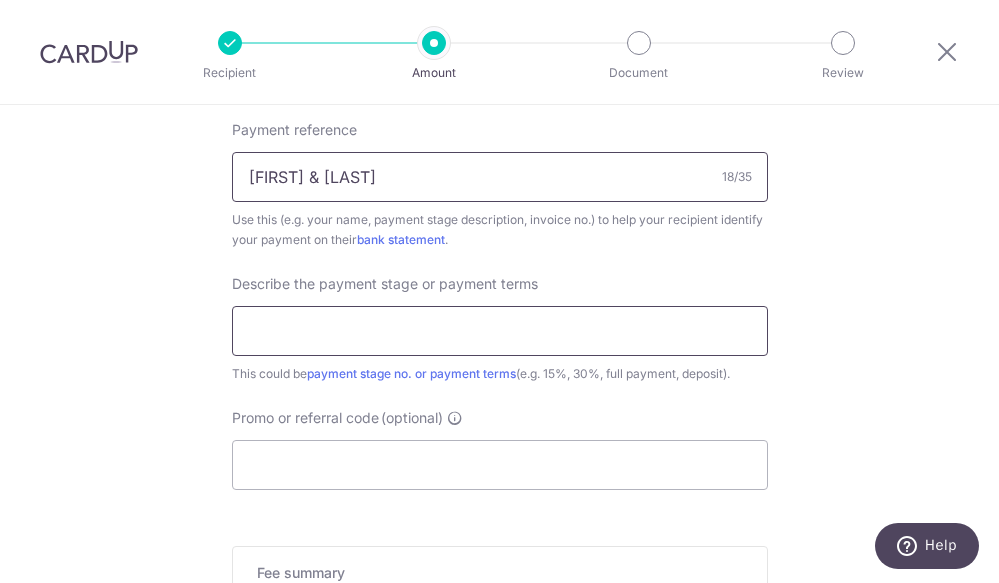 type on "[FIRST] & [LAST]" 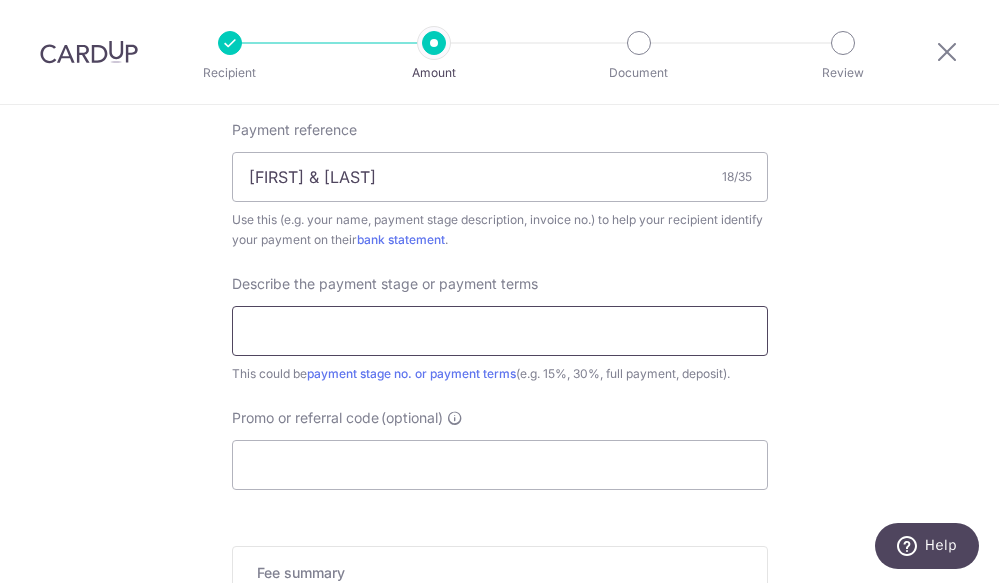 click at bounding box center [500, 331] 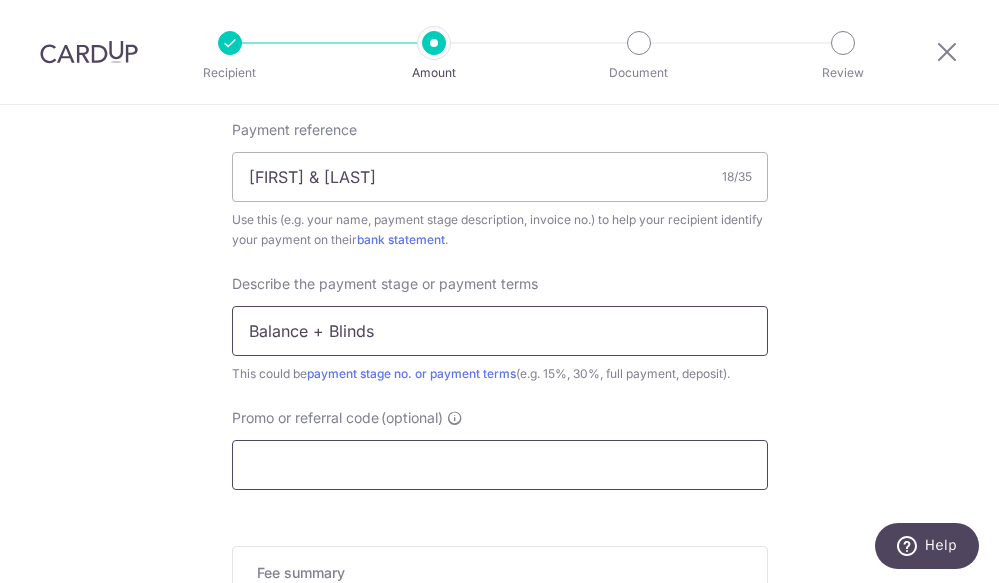 type on "Balance + Blinds" 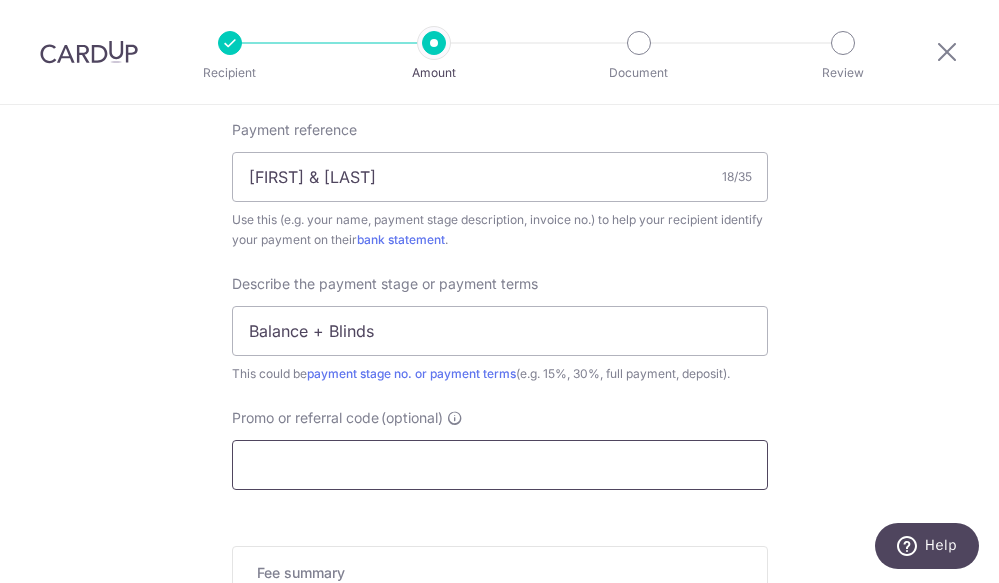 click on "Promo or referral code
(optional)" at bounding box center (500, 465) 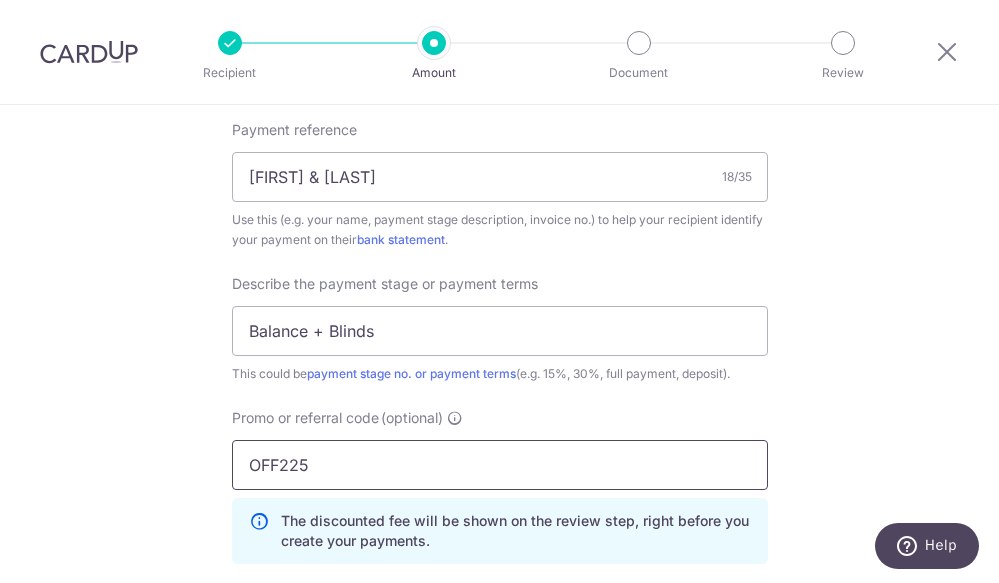 type on "OFF225" 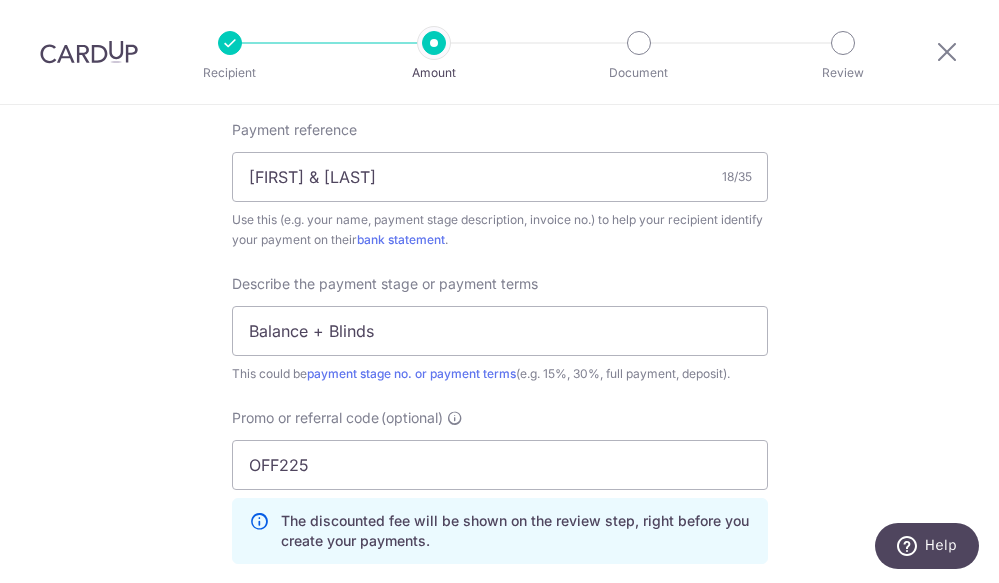 click on "Tell us more about your payment
Enter payment amount
SGD
1,255.00
1255.00
Select Card
**** 3958
Add credit card
Your Cards
**** 3958
Secure 256-bit SSL
Text
New card details
Card
Secure 256-bit SSL" at bounding box center (499, -68) 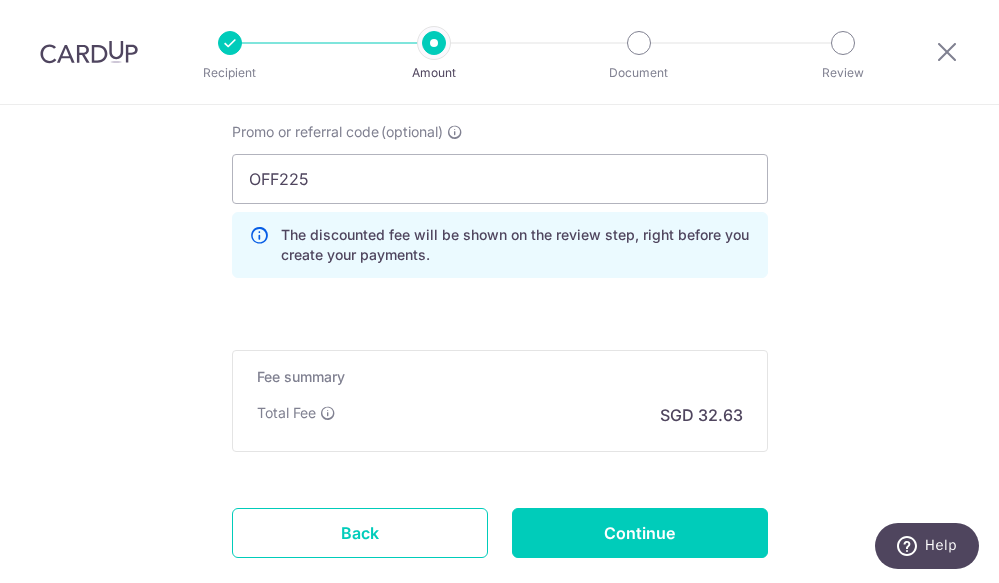 scroll, scrollTop: 1547, scrollLeft: 0, axis: vertical 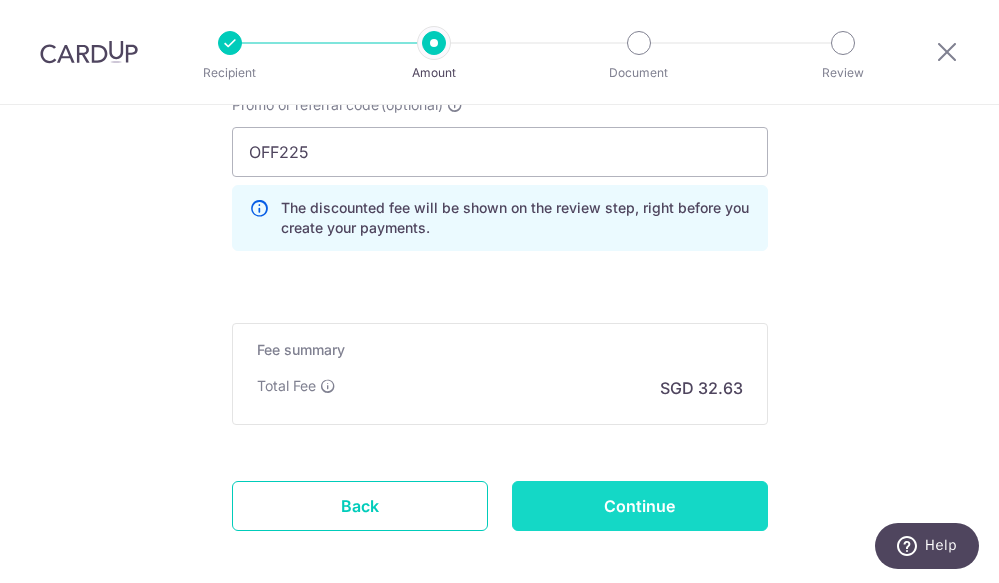 click on "Continue" at bounding box center [640, 506] 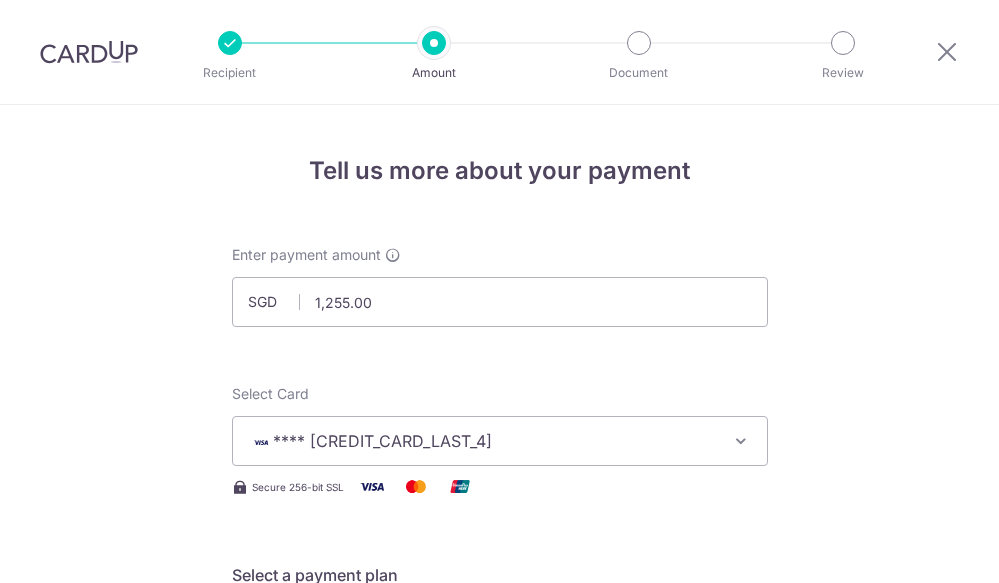 scroll, scrollTop: 0, scrollLeft: 0, axis: both 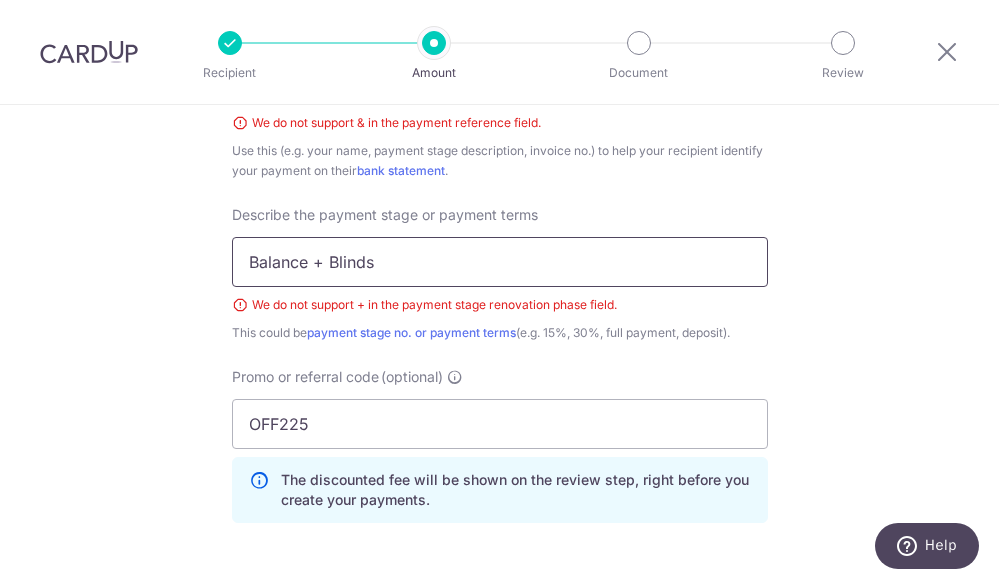 click on "Balance + Blinds" at bounding box center (500, 262) 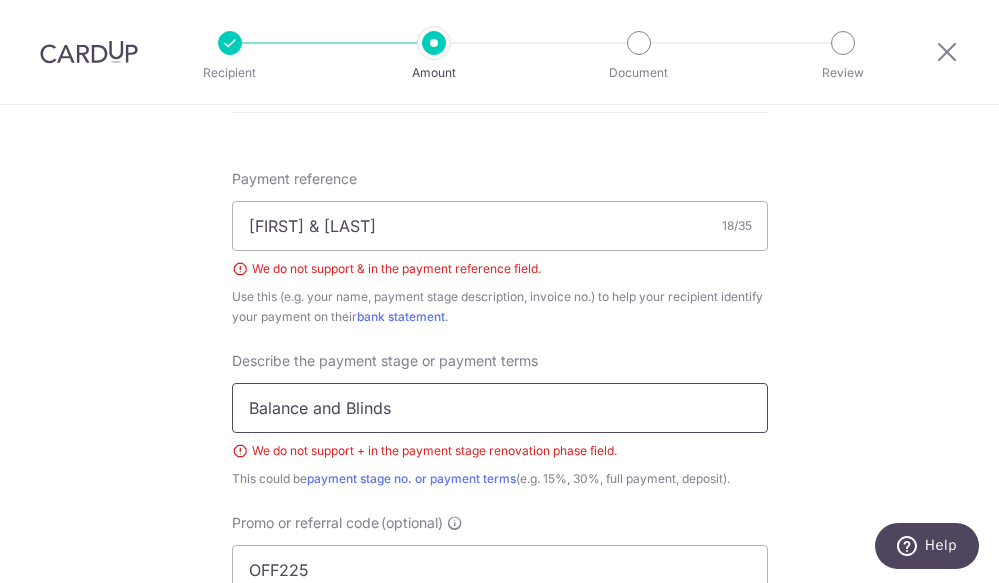 scroll, scrollTop: 1183, scrollLeft: 0, axis: vertical 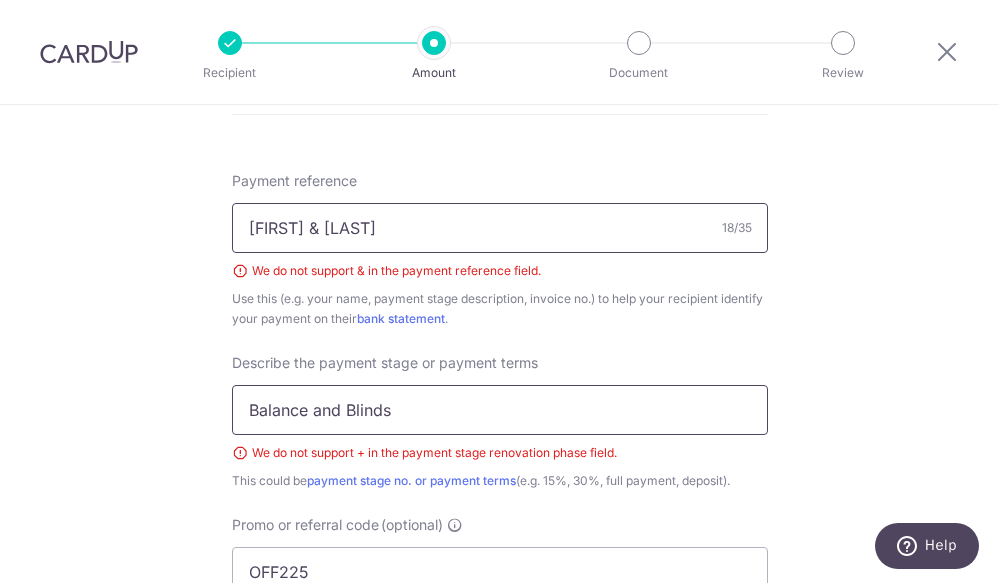 type on "Balance and Blinds" 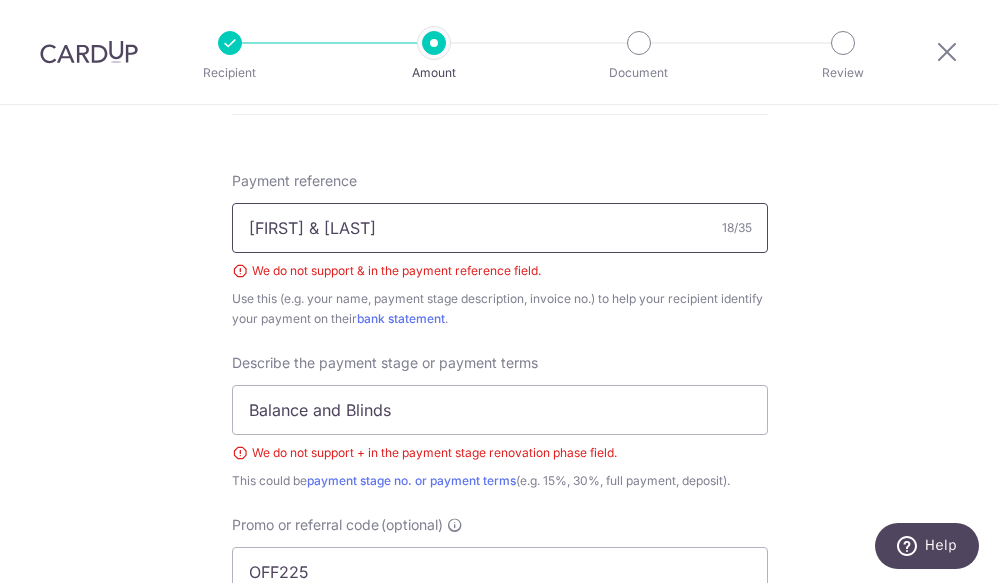 click on "[FIRST] & [LAST]" at bounding box center [500, 228] 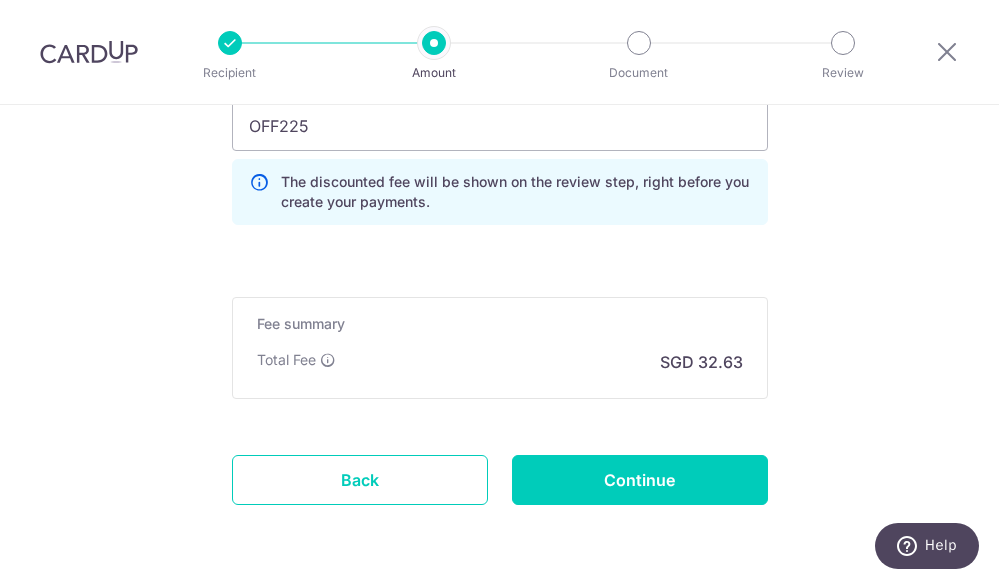 scroll, scrollTop: 1693, scrollLeft: 0, axis: vertical 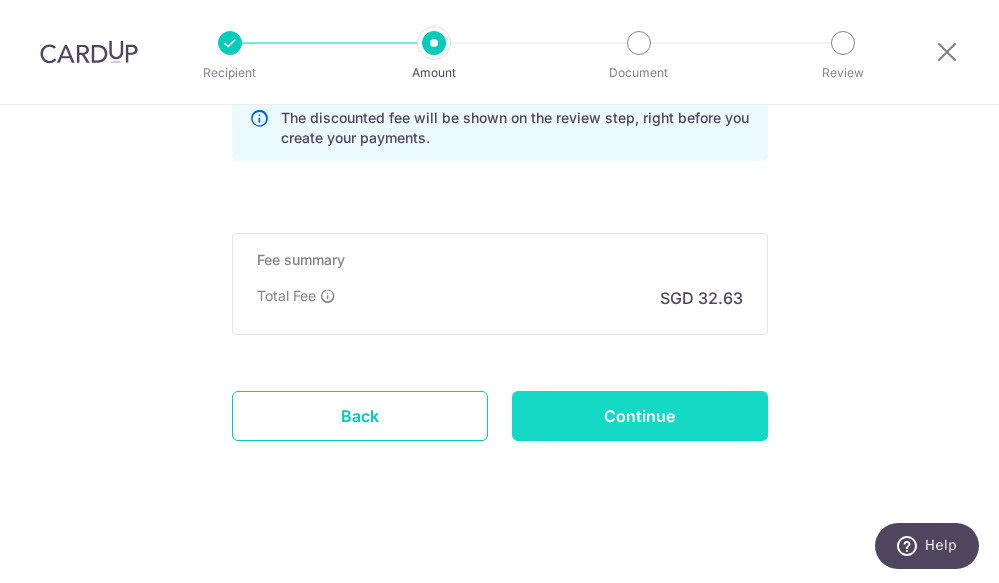 type on "[FIRST] and [LAST]" 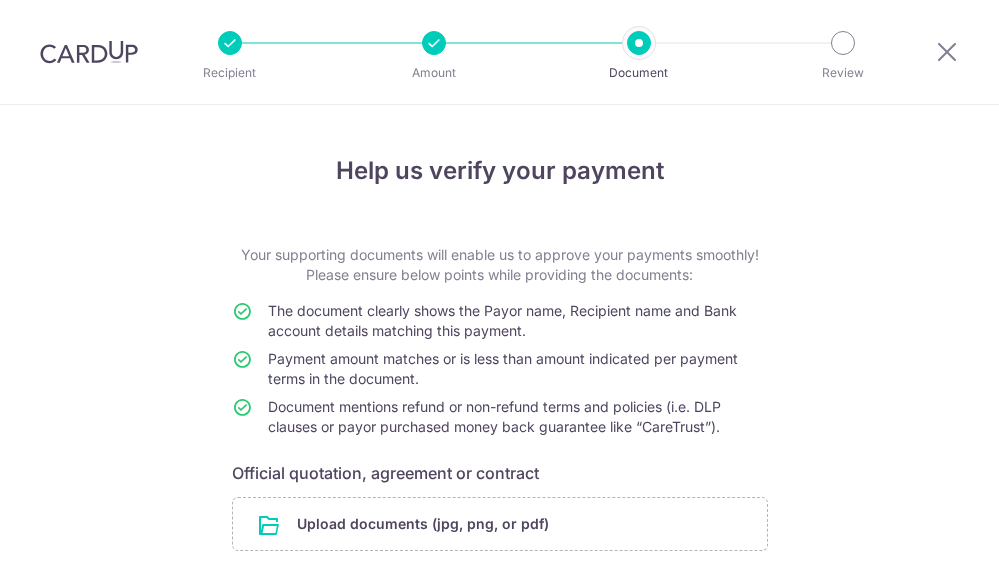 scroll, scrollTop: 0, scrollLeft: 0, axis: both 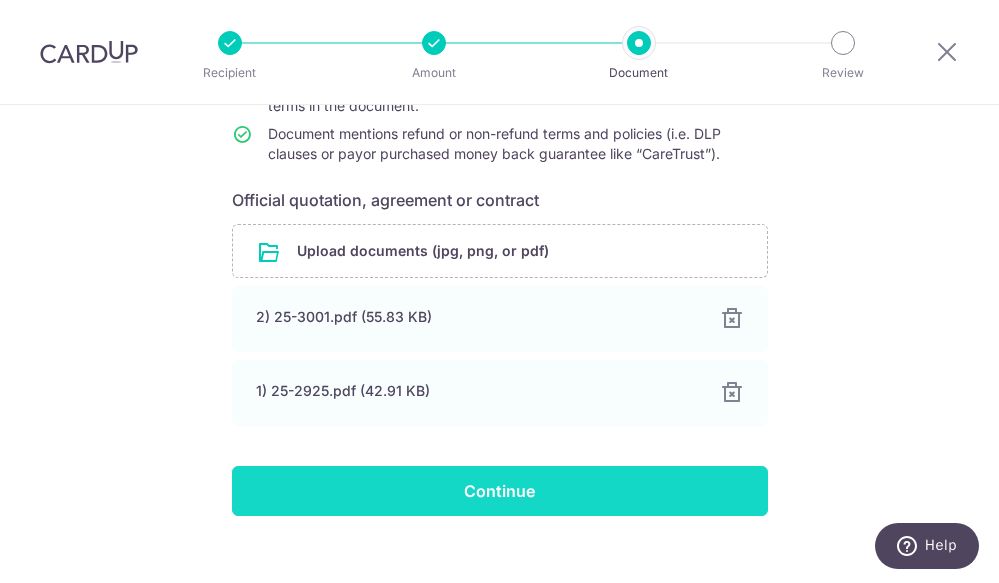 click on "Continue" at bounding box center [500, 491] 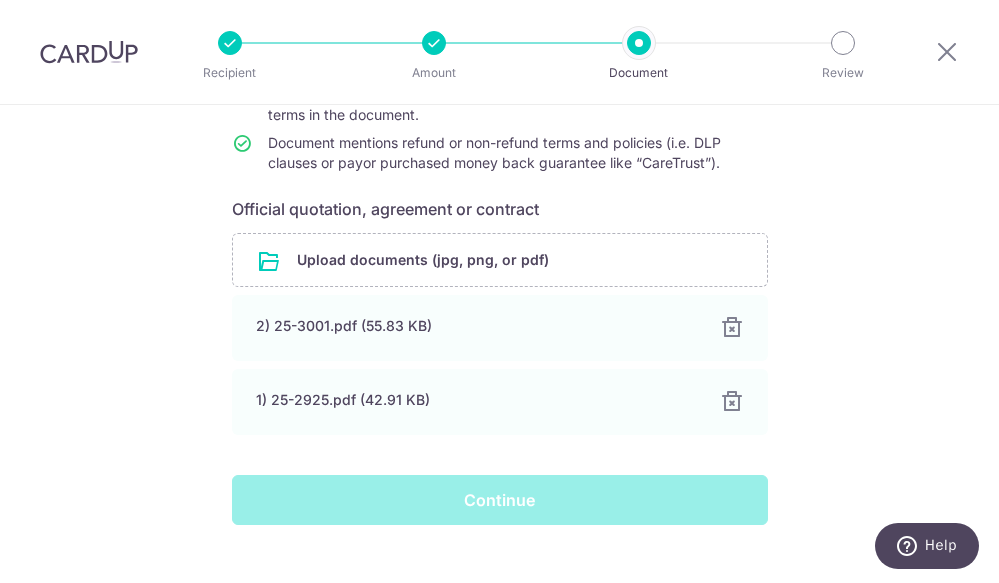scroll, scrollTop: 262, scrollLeft: 0, axis: vertical 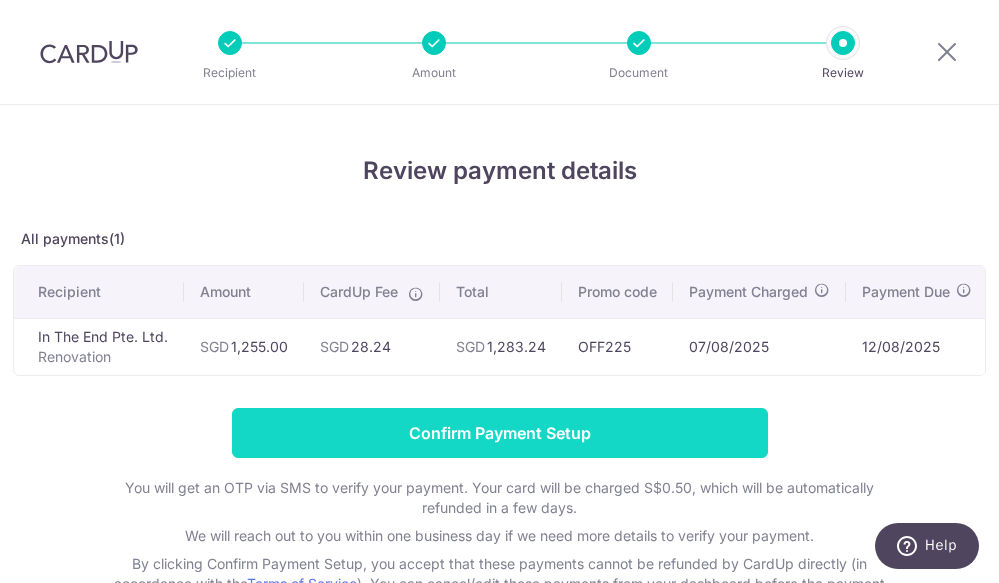 click on "Confirm Payment Setup" at bounding box center (500, 433) 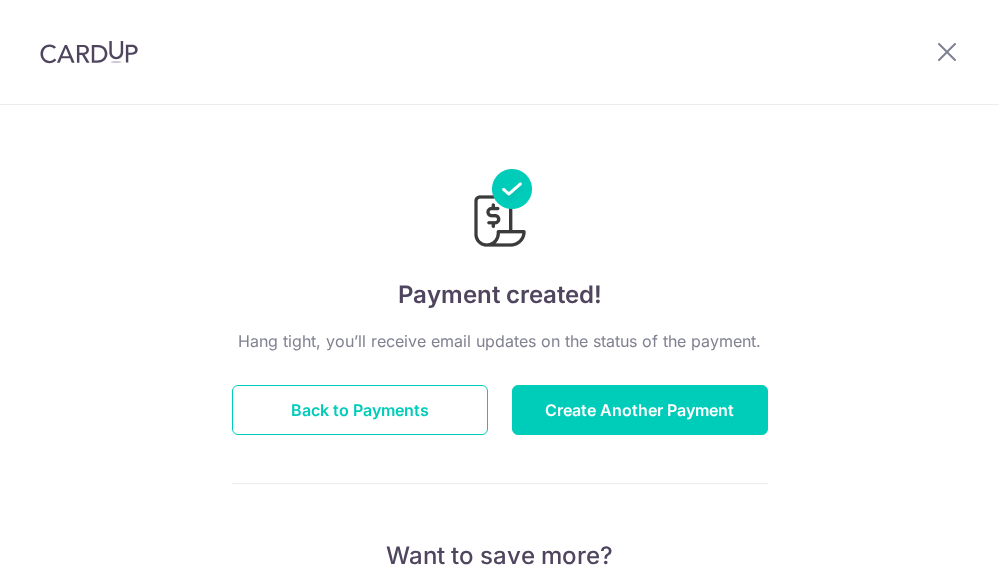 scroll, scrollTop: 0, scrollLeft: 0, axis: both 